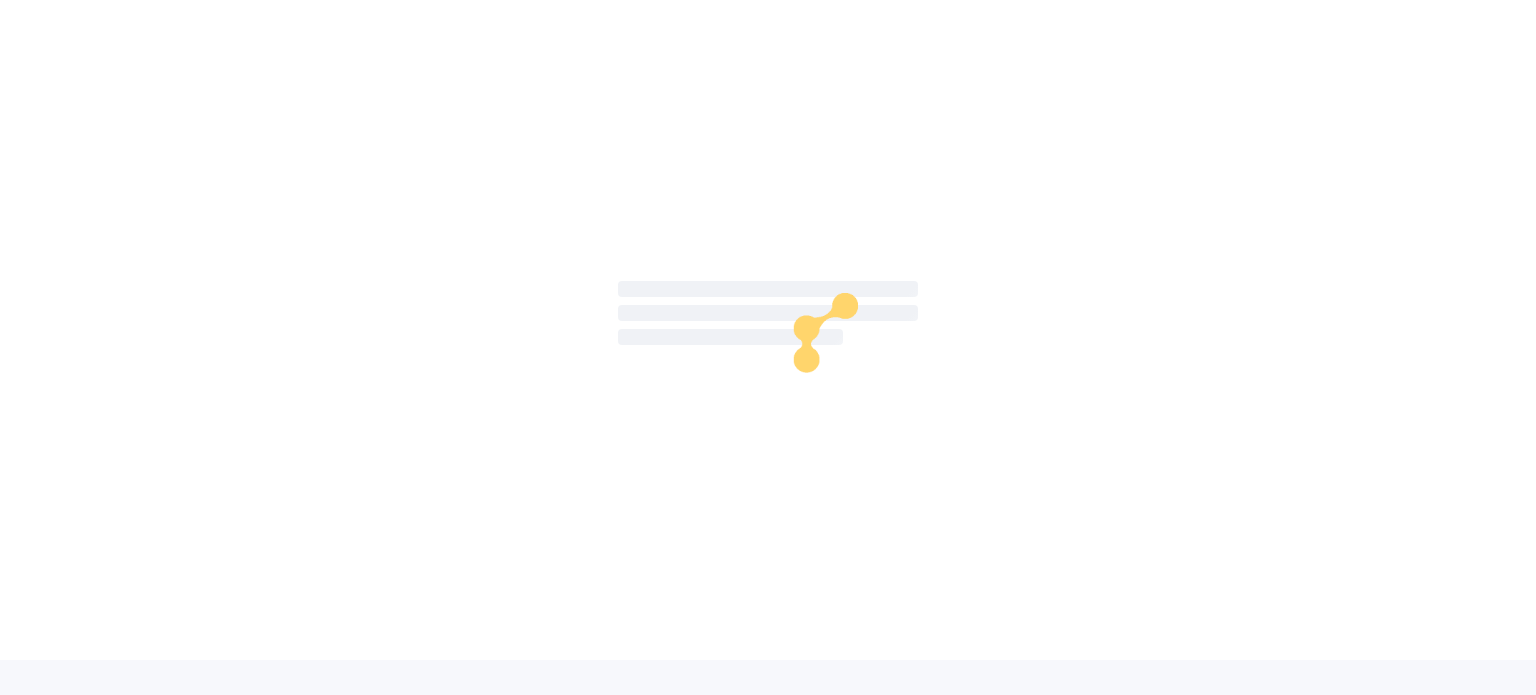 scroll, scrollTop: 0, scrollLeft: 0, axis: both 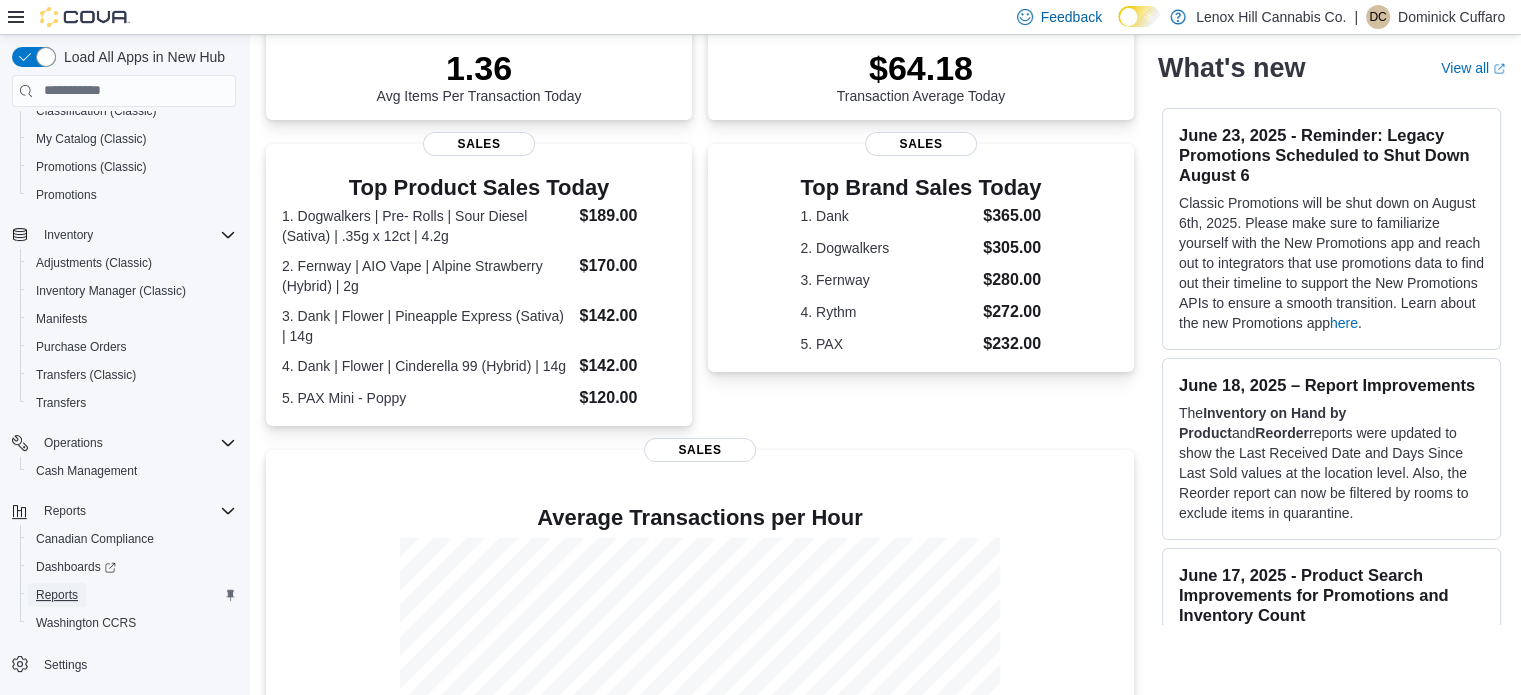 click on "Reports" at bounding box center (57, 595) 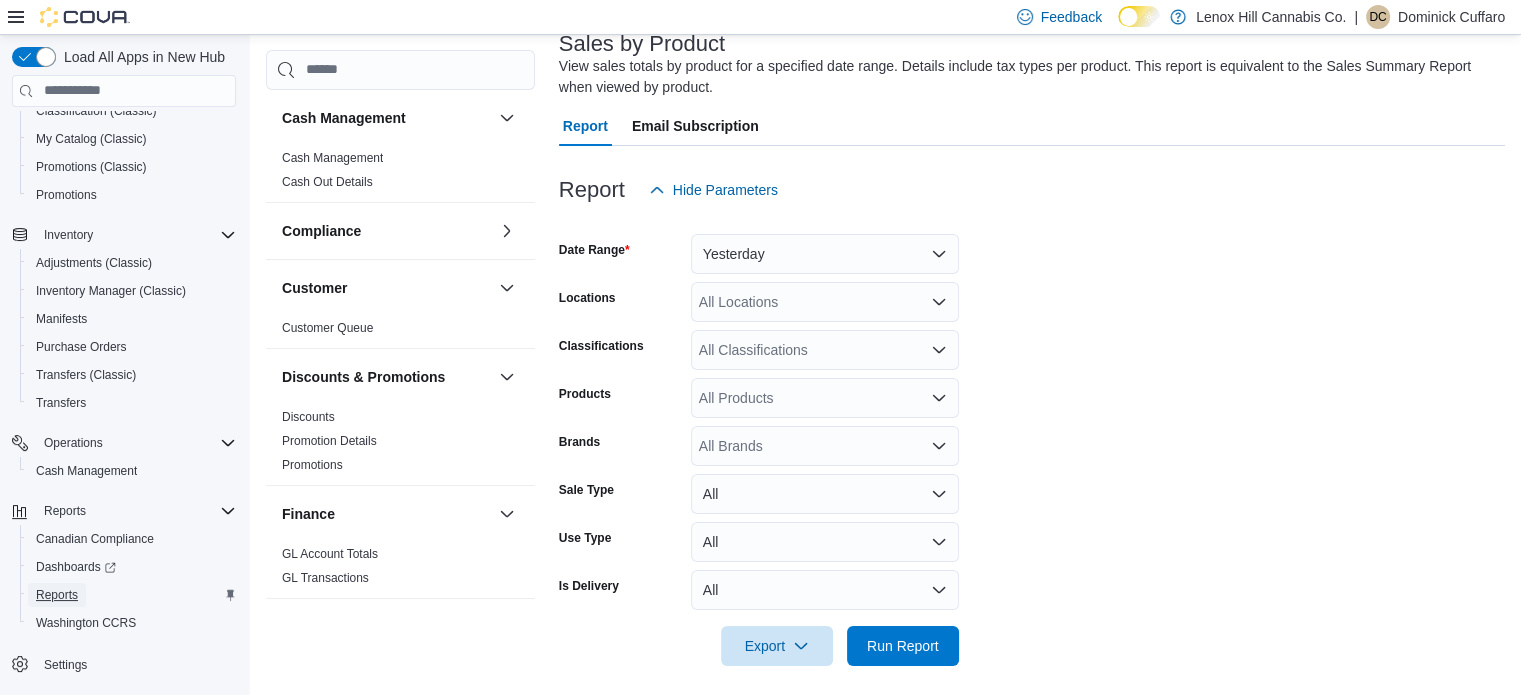 scroll, scrollTop: 0, scrollLeft: 0, axis: both 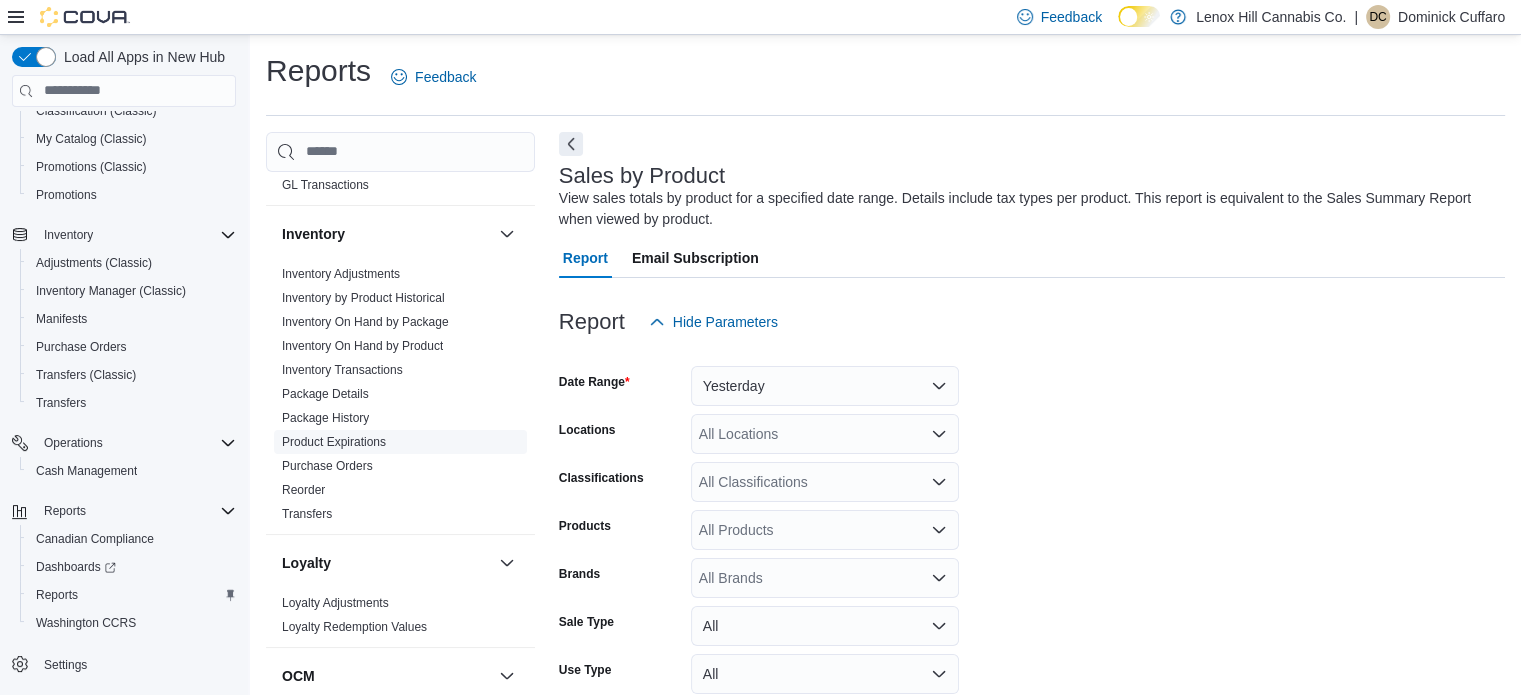 click on "Product Expirations" at bounding box center (334, 442) 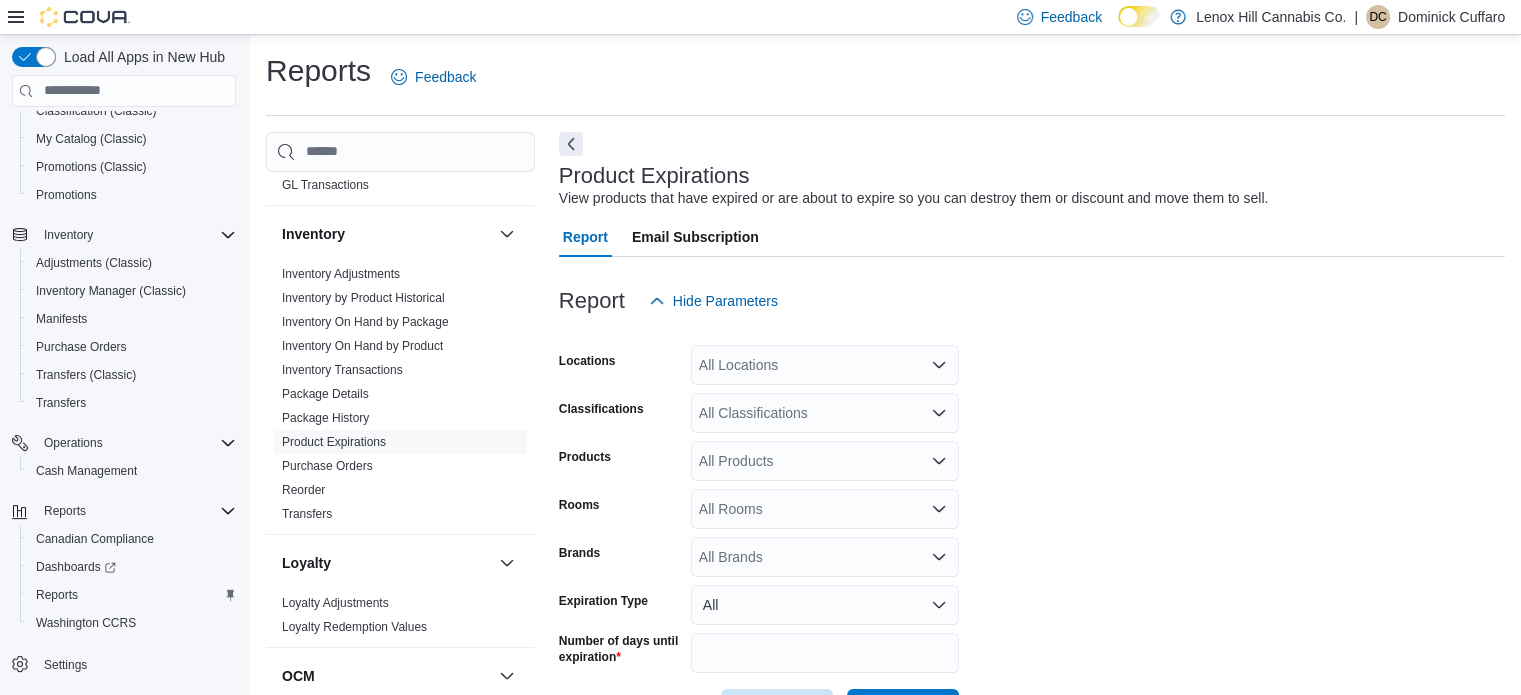 scroll, scrollTop: 73, scrollLeft: 0, axis: vertical 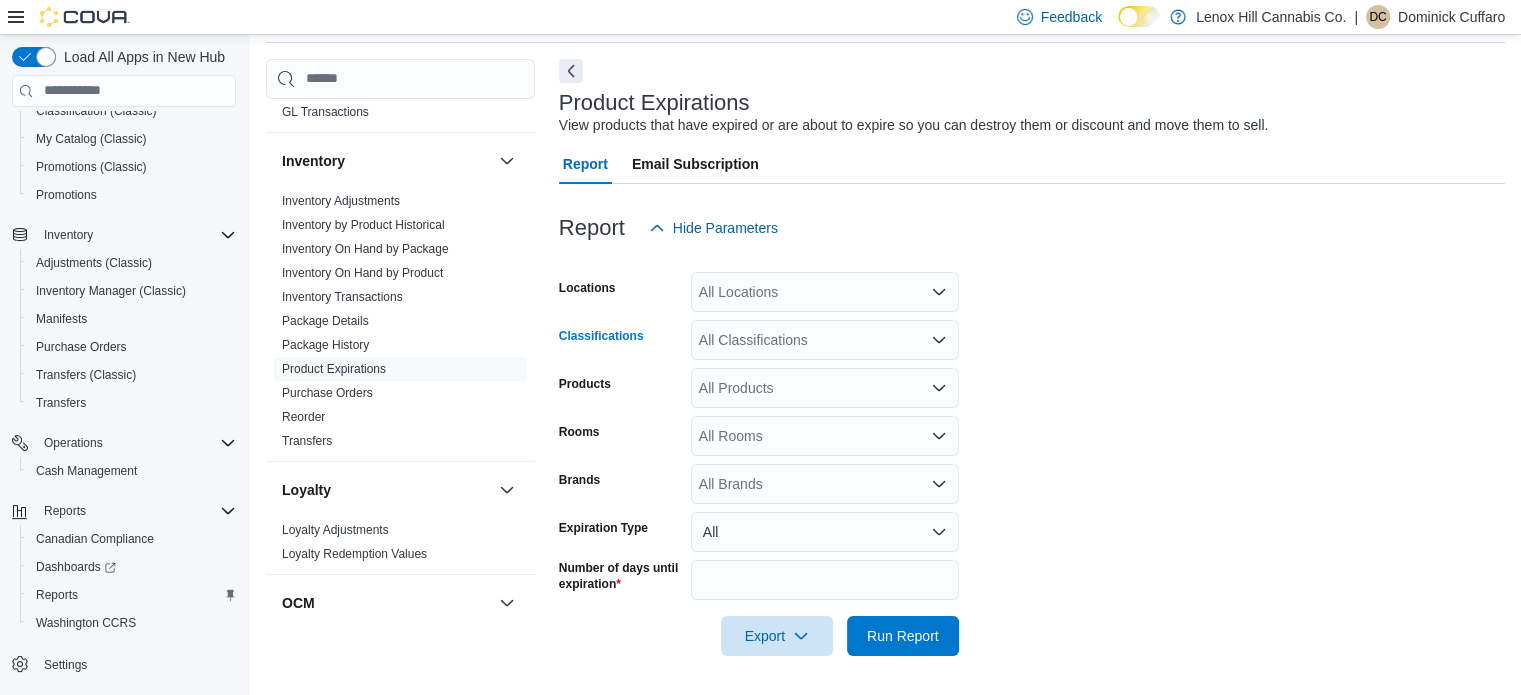 click on "All Classifications" at bounding box center [825, 340] 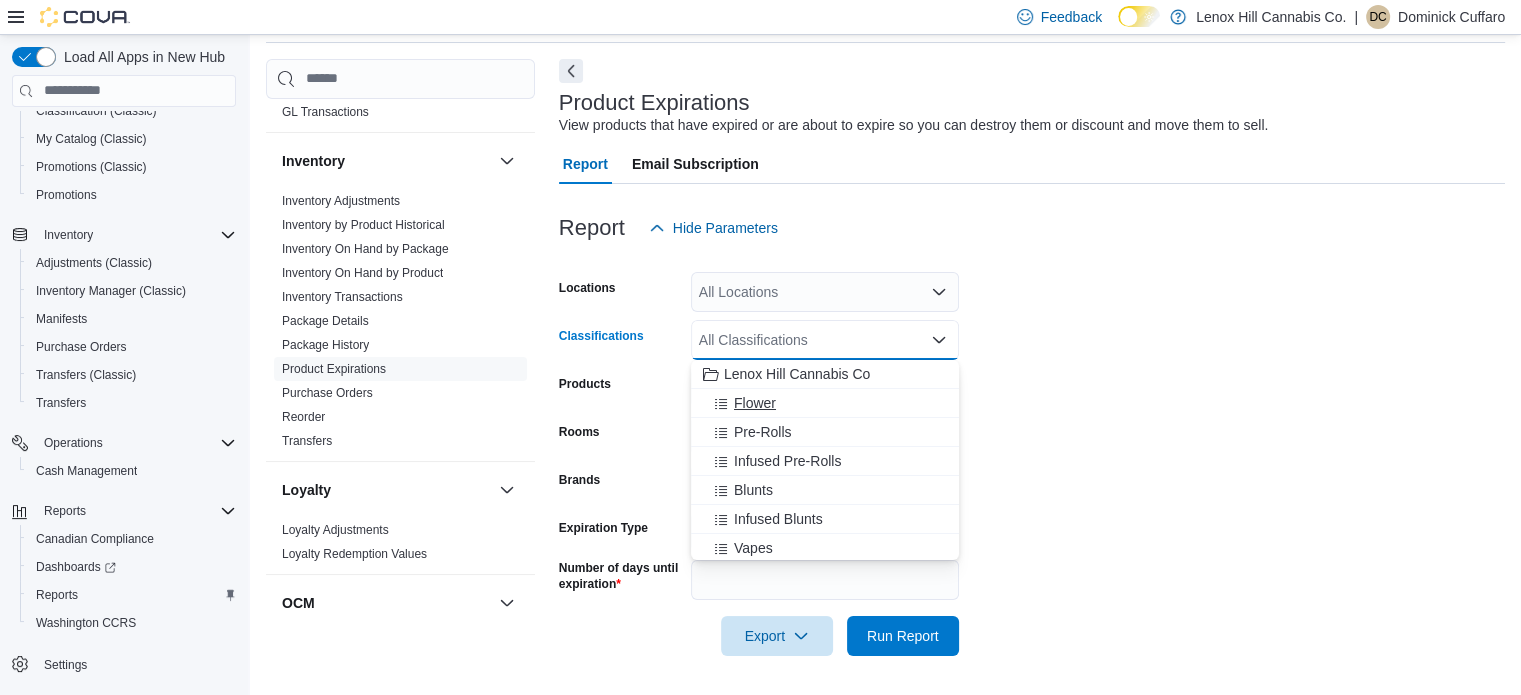 click on "Flower" at bounding box center (755, 403) 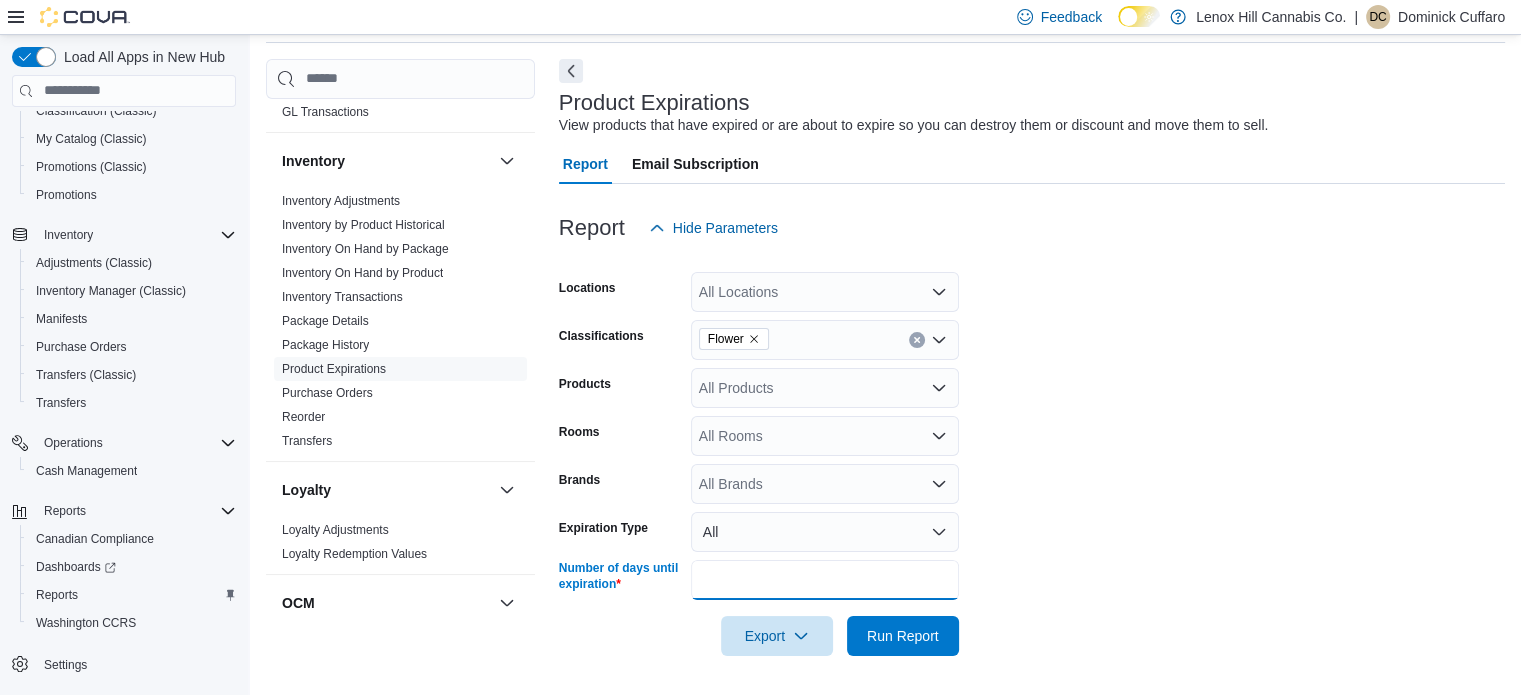 click on "**" at bounding box center (825, 580) 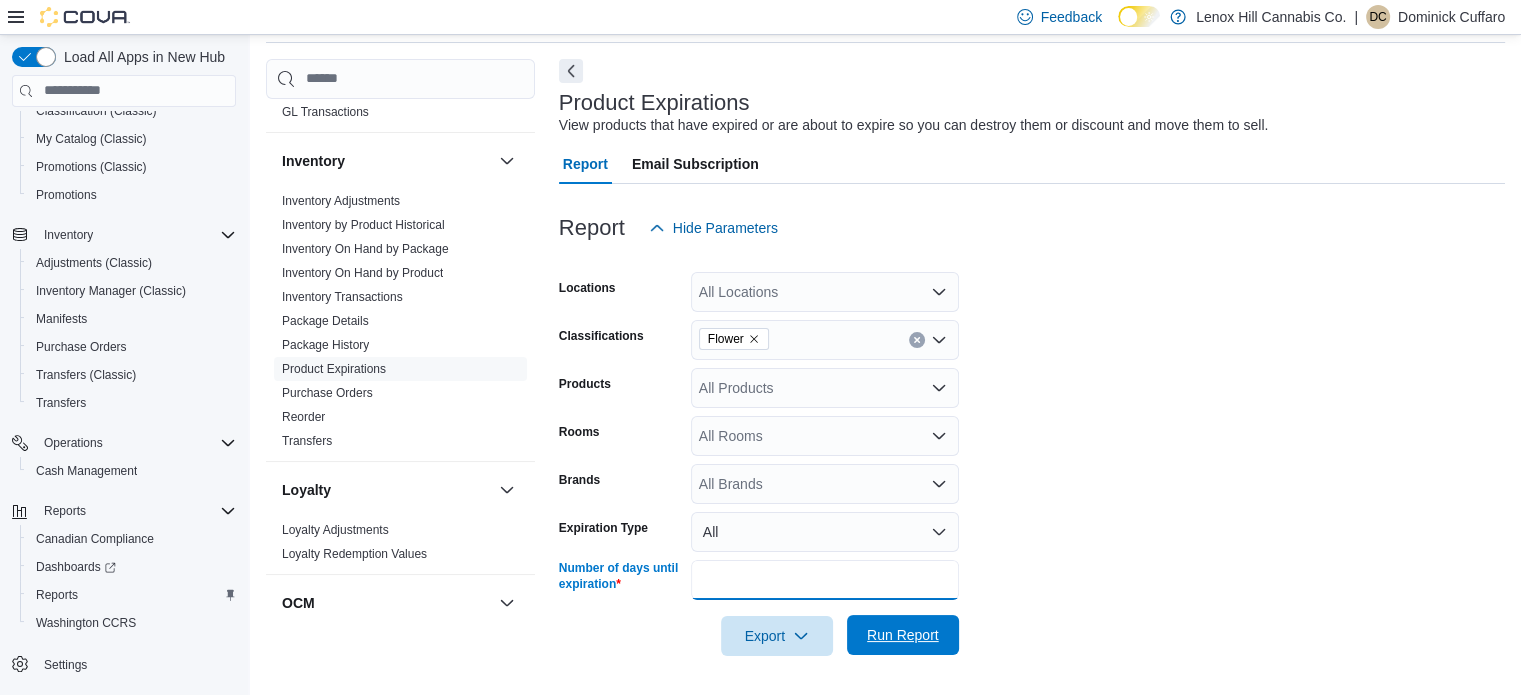 type on "***" 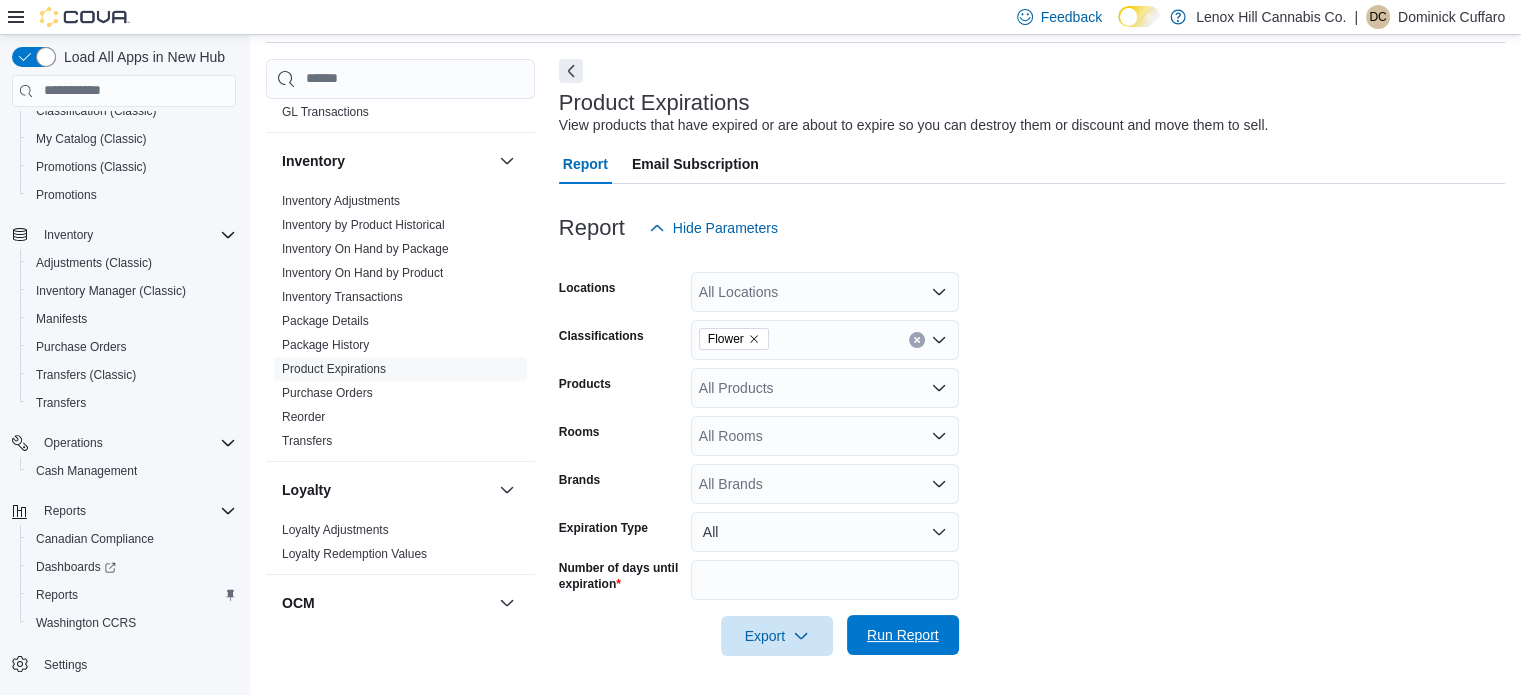 click on "Run Report" at bounding box center (903, 635) 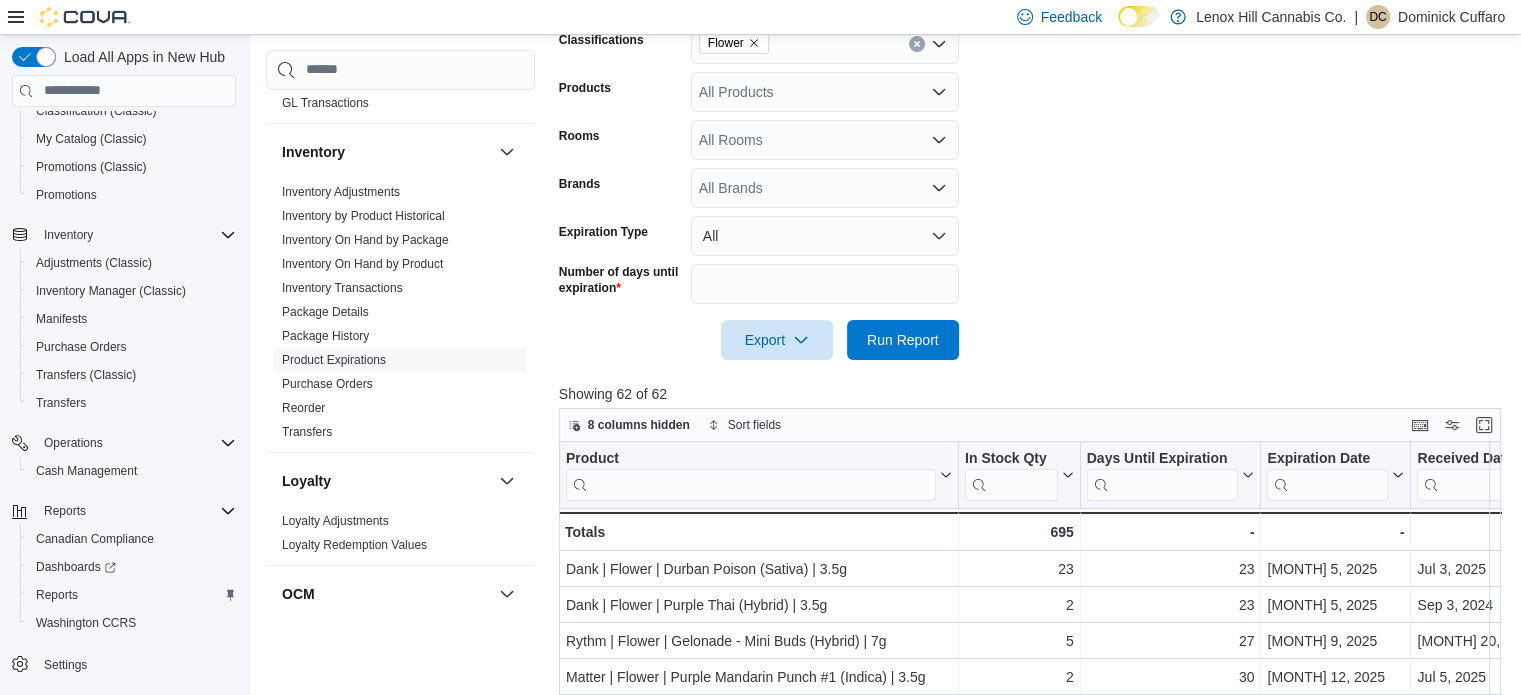 scroll, scrollTop: 372, scrollLeft: 0, axis: vertical 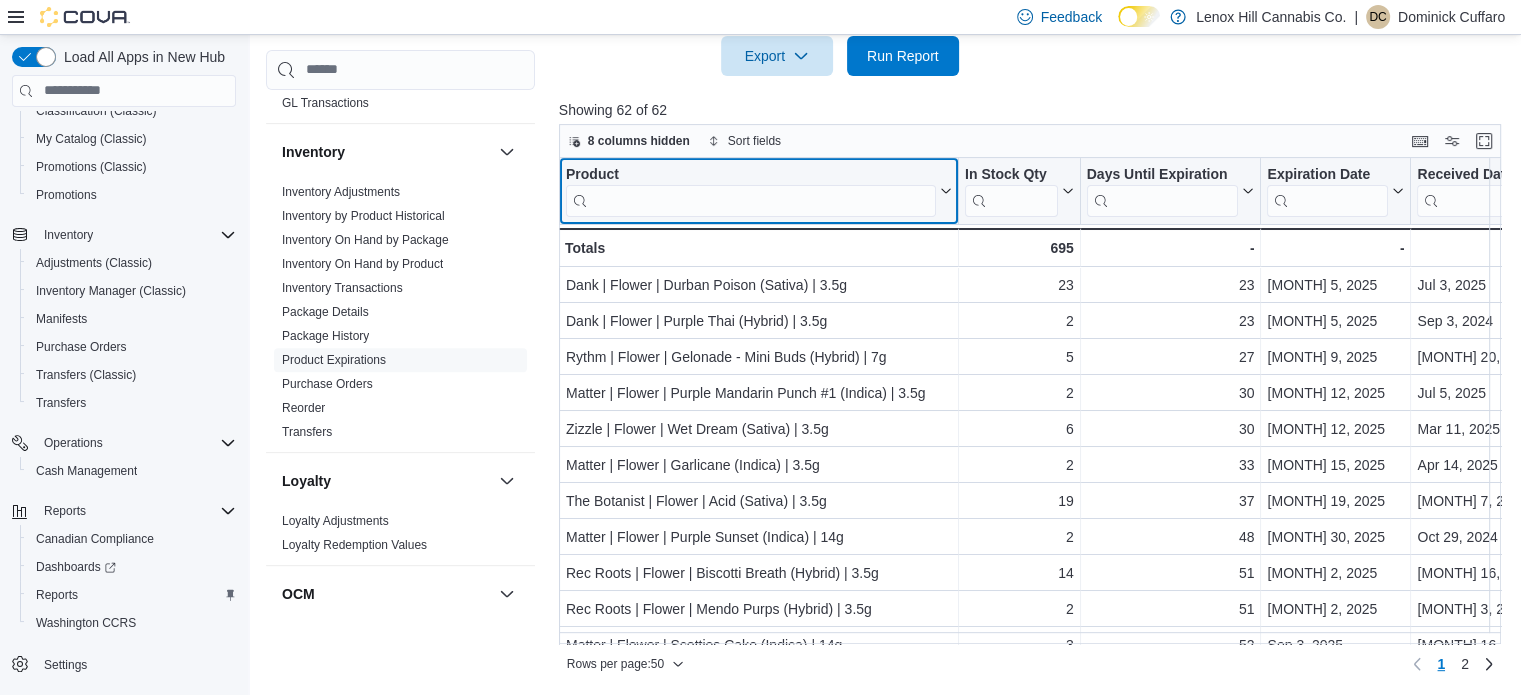 click at bounding box center [751, 200] 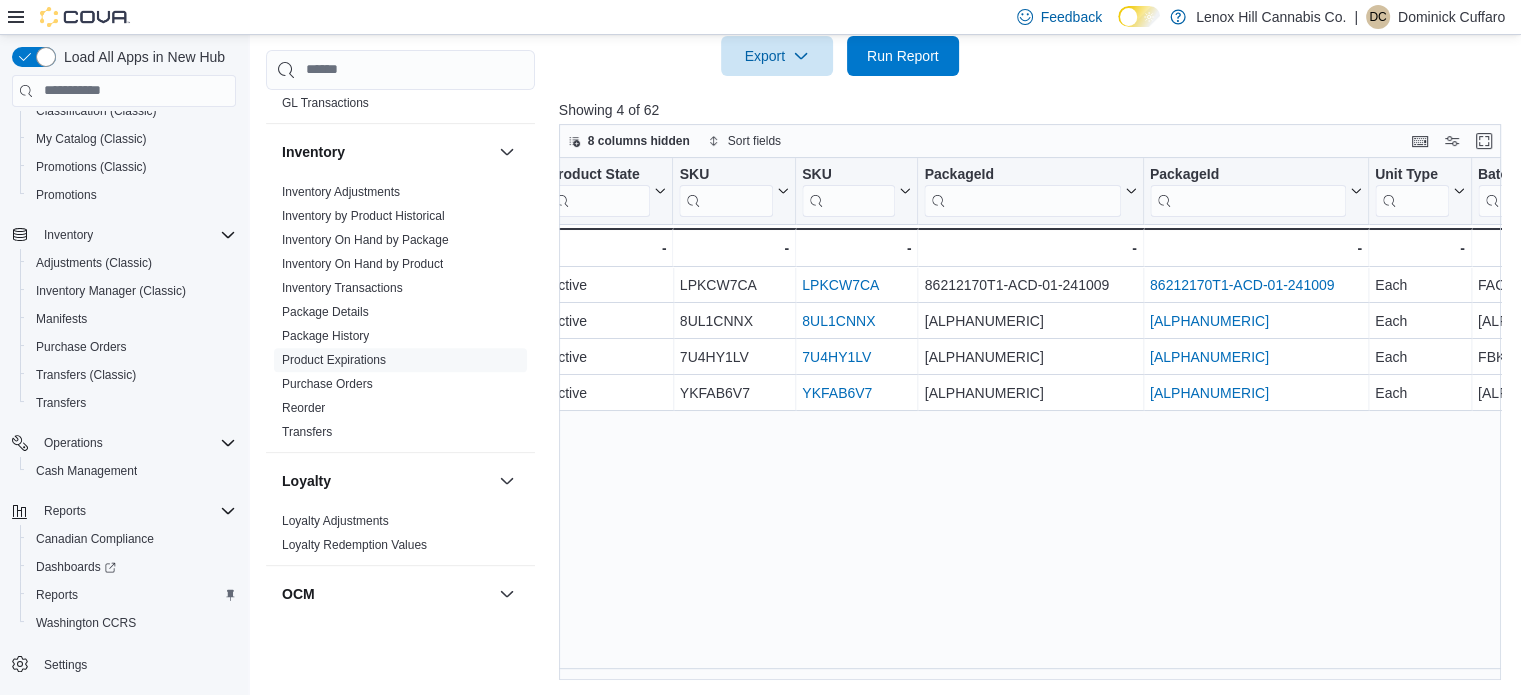 scroll, scrollTop: 0, scrollLeft: 2075, axis: horizontal 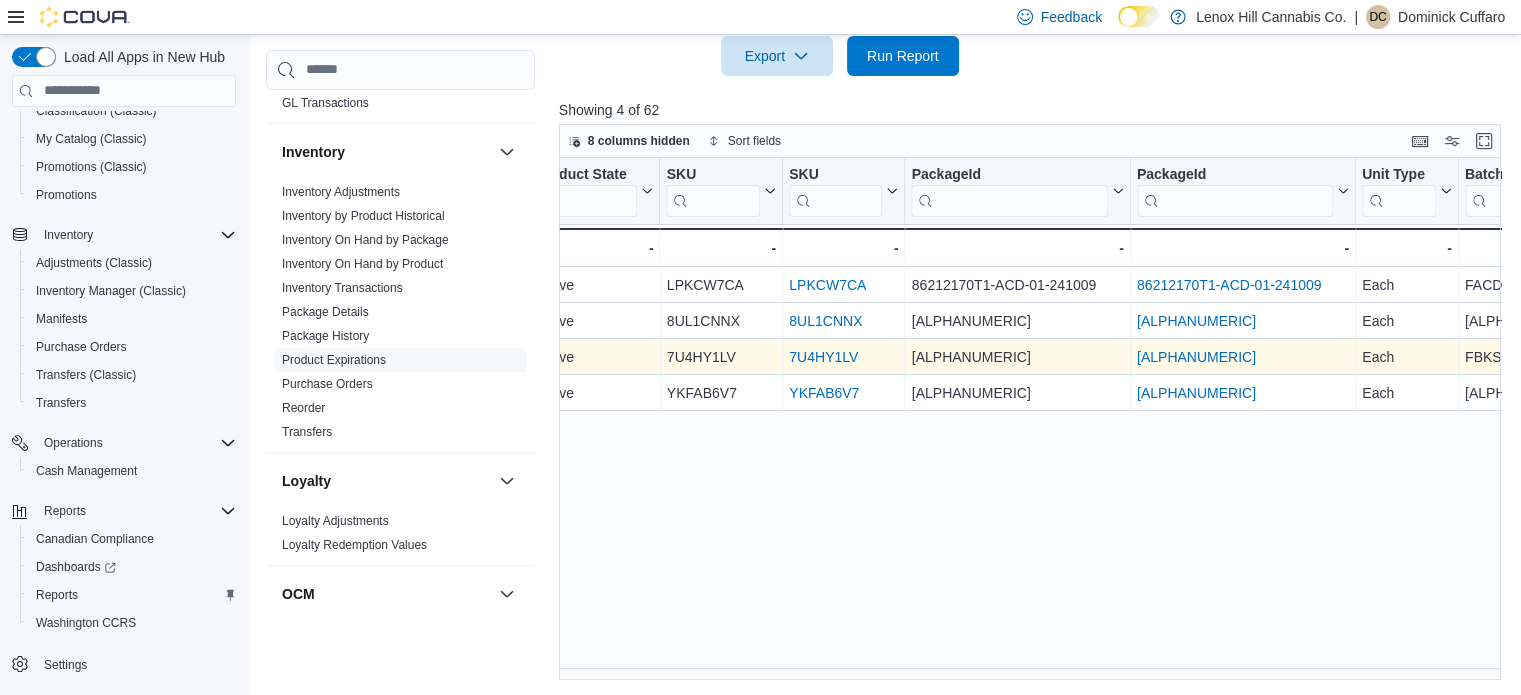type on "*****" 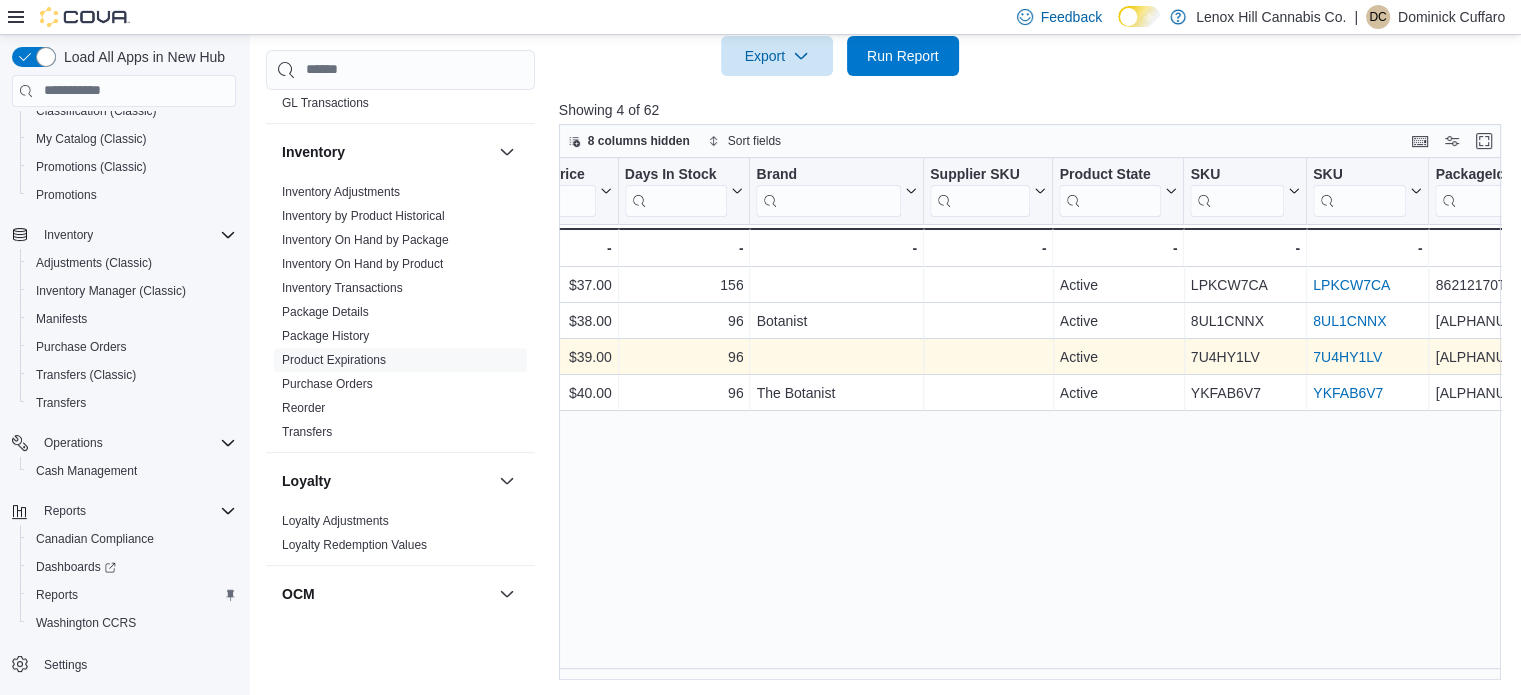 scroll, scrollTop: 0, scrollLeft: 1552, axis: horizontal 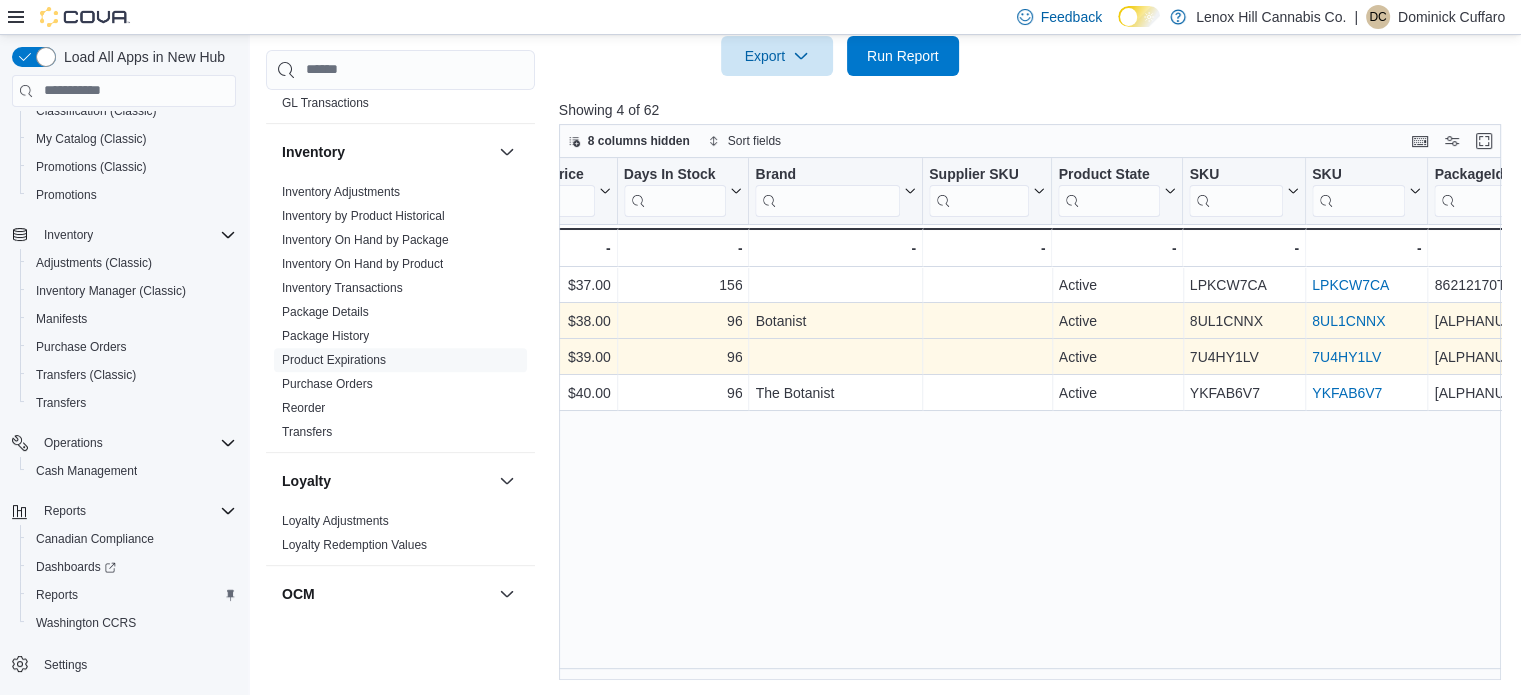 click on "8UL1CNNX" at bounding box center (1348, 321) 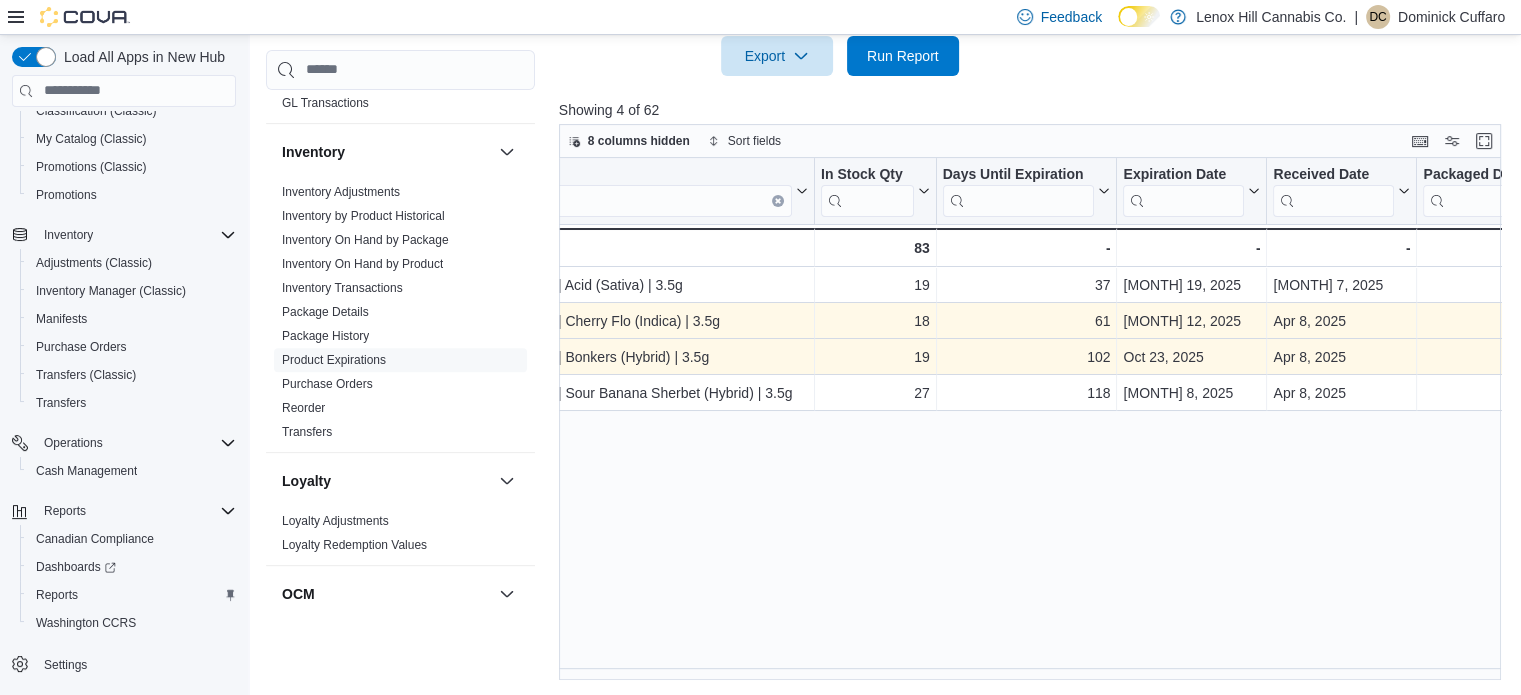 scroll, scrollTop: 0, scrollLeft: 0, axis: both 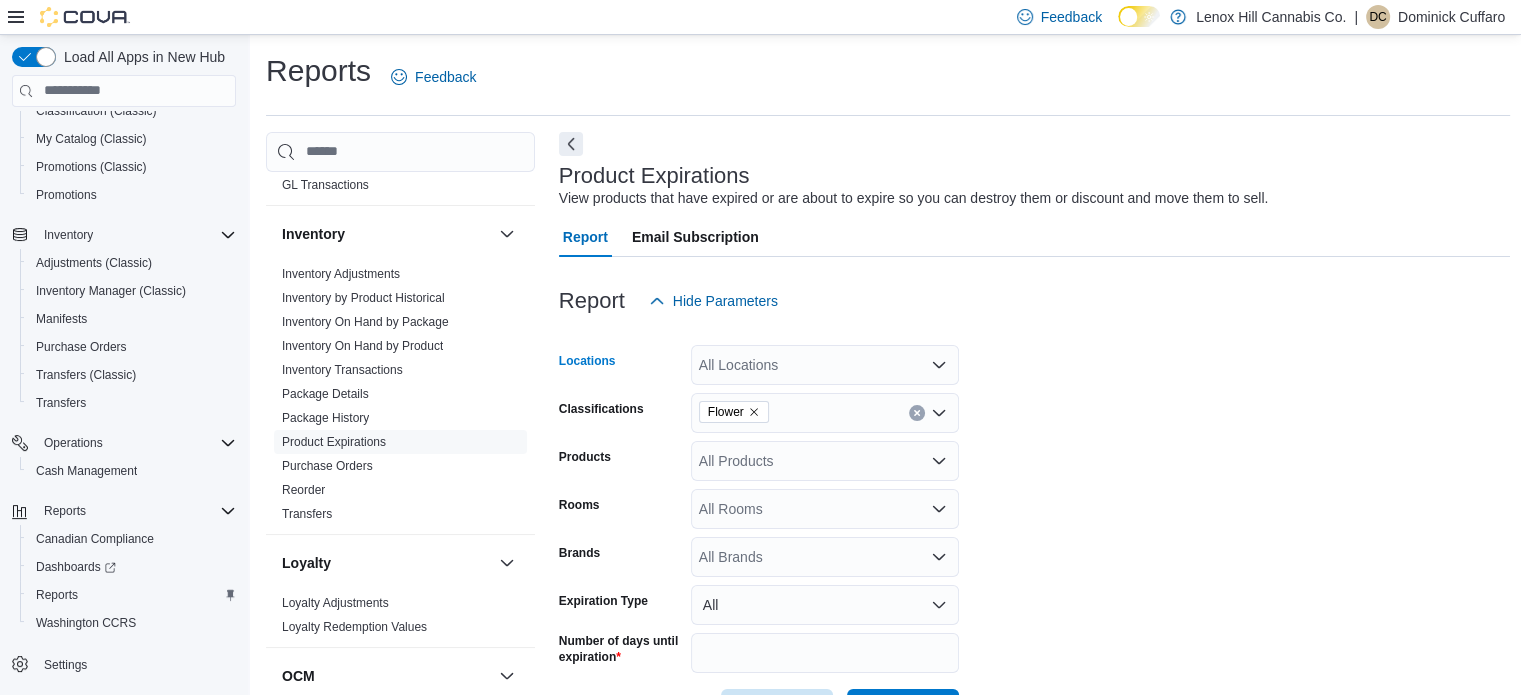 click on "All Locations" at bounding box center (825, 365) 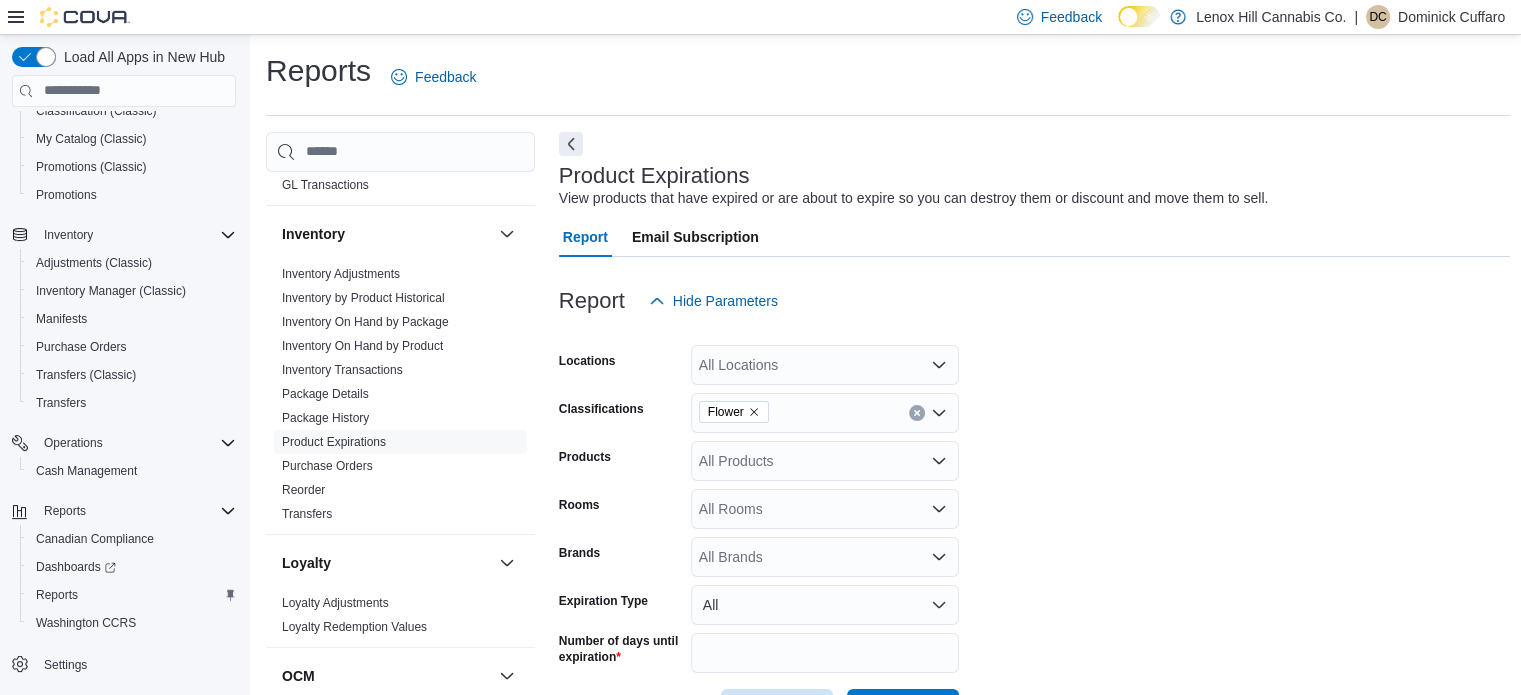 click on "Locations All Locations Classifications Flower Products All Products Rooms All Rooms Brands All Brands Expiration Type All Number of days until expiration *** Export Run Report" at bounding box center (1035, 525) 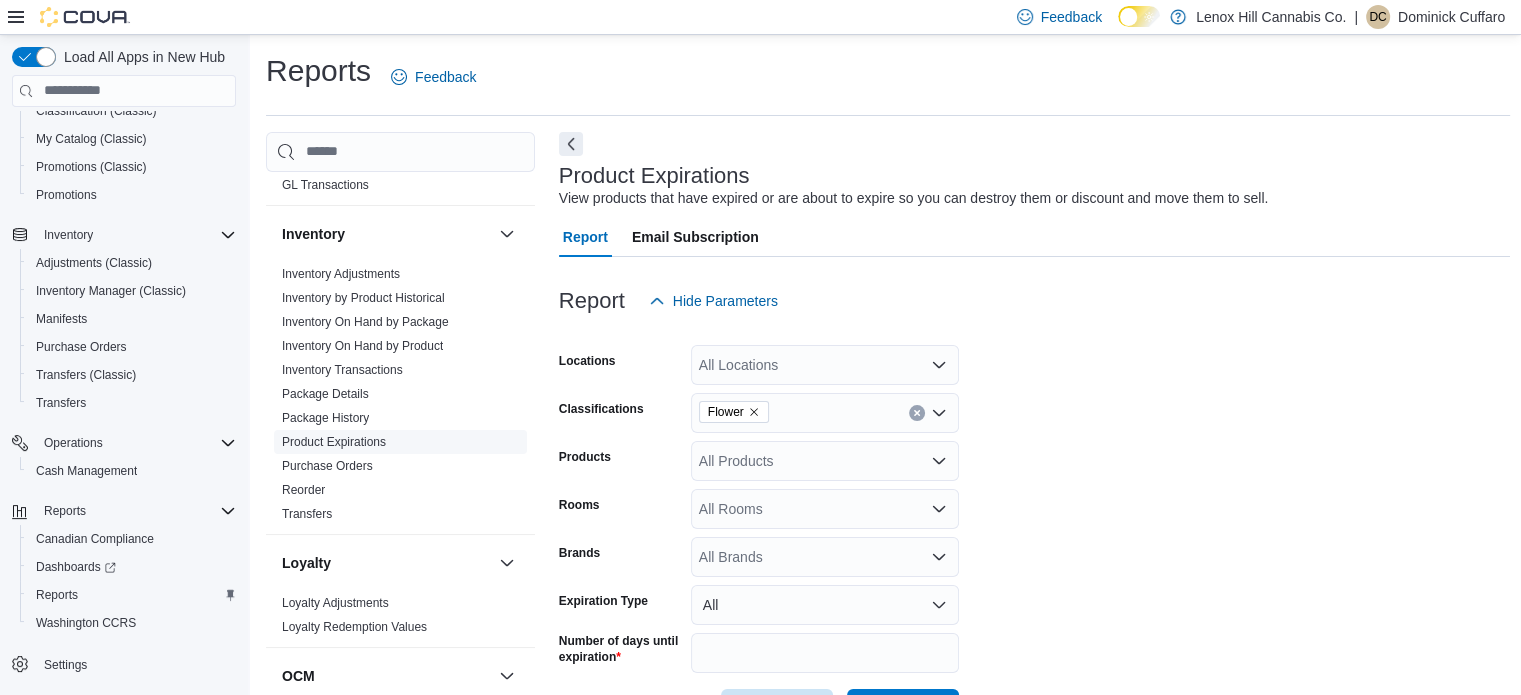 scroll, scrollTop: 1196, scrollLeft: 0, axis: vertical 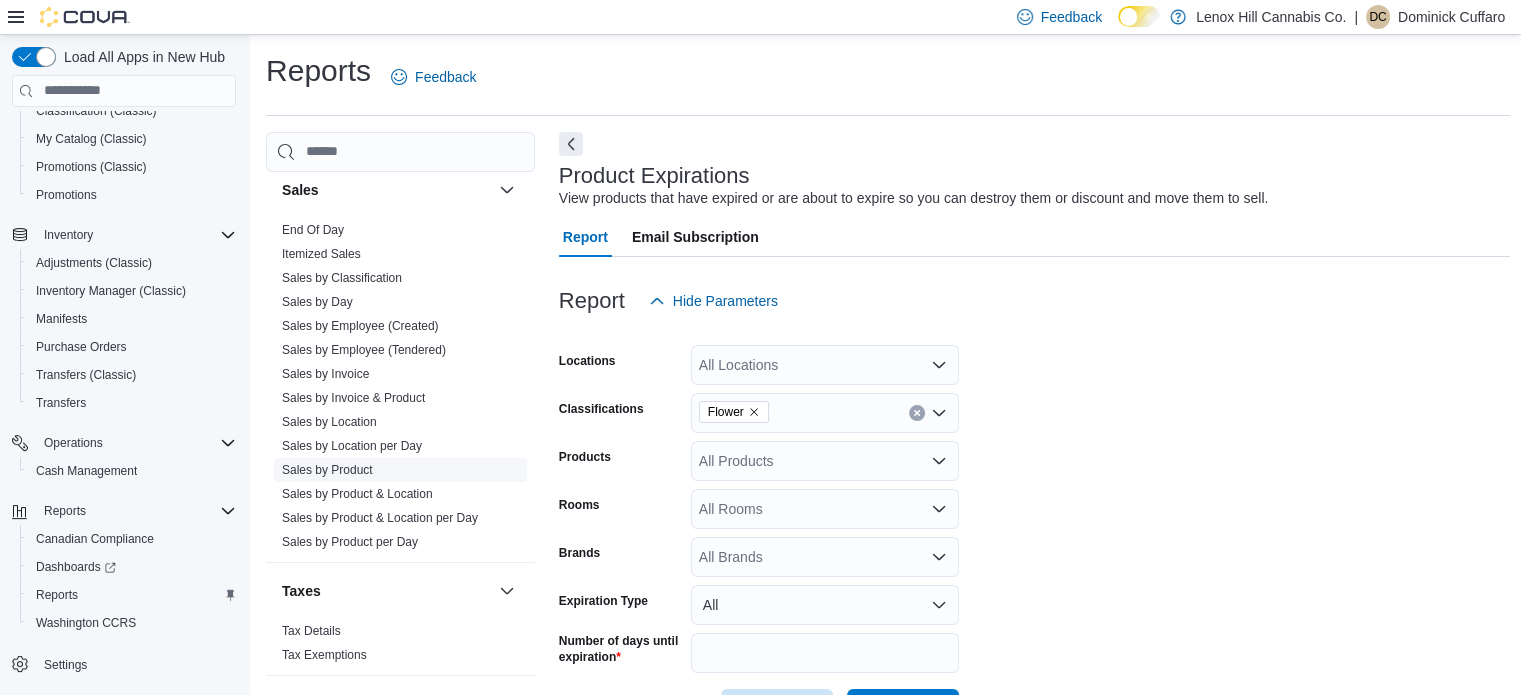 click on "Sales by Product" at bounding box center [327, 470] 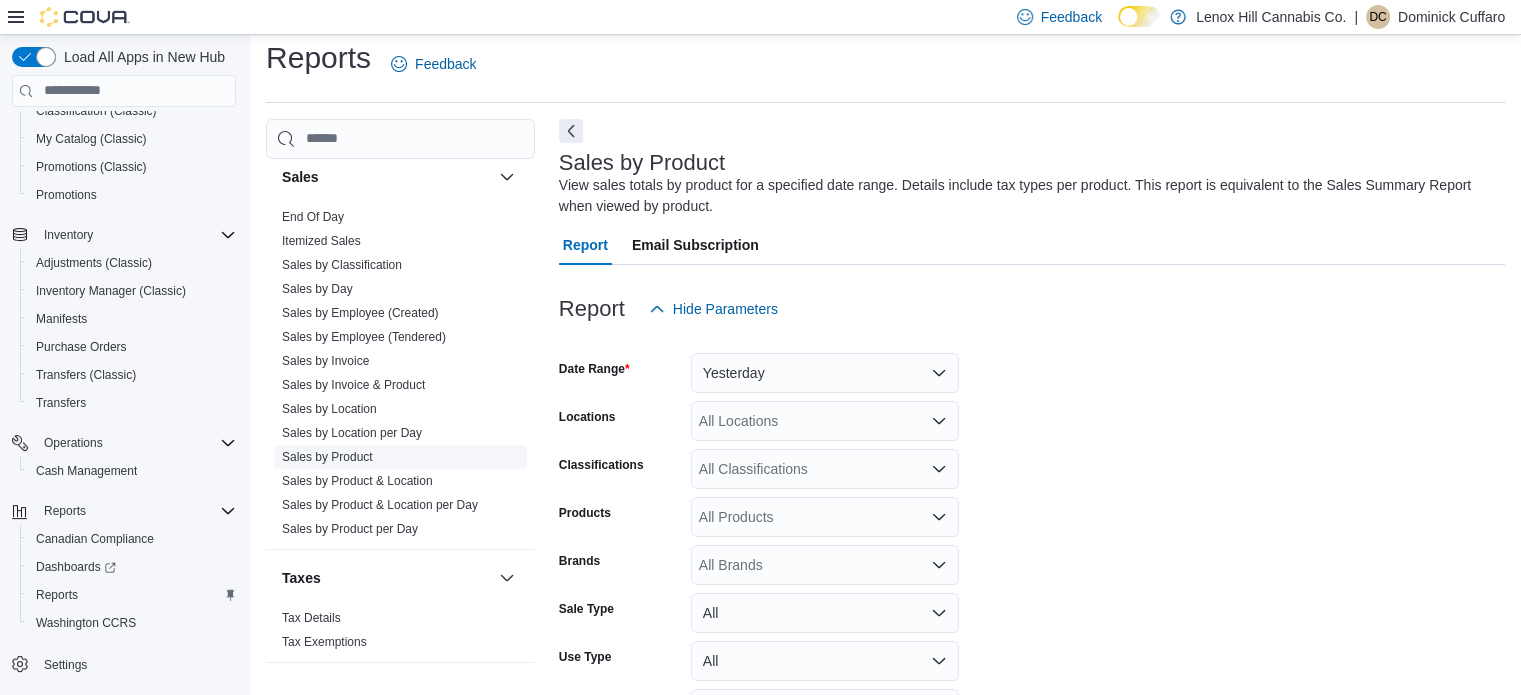 scroll, scrollTop: 67, scrollLeft: 0, axis: vertical 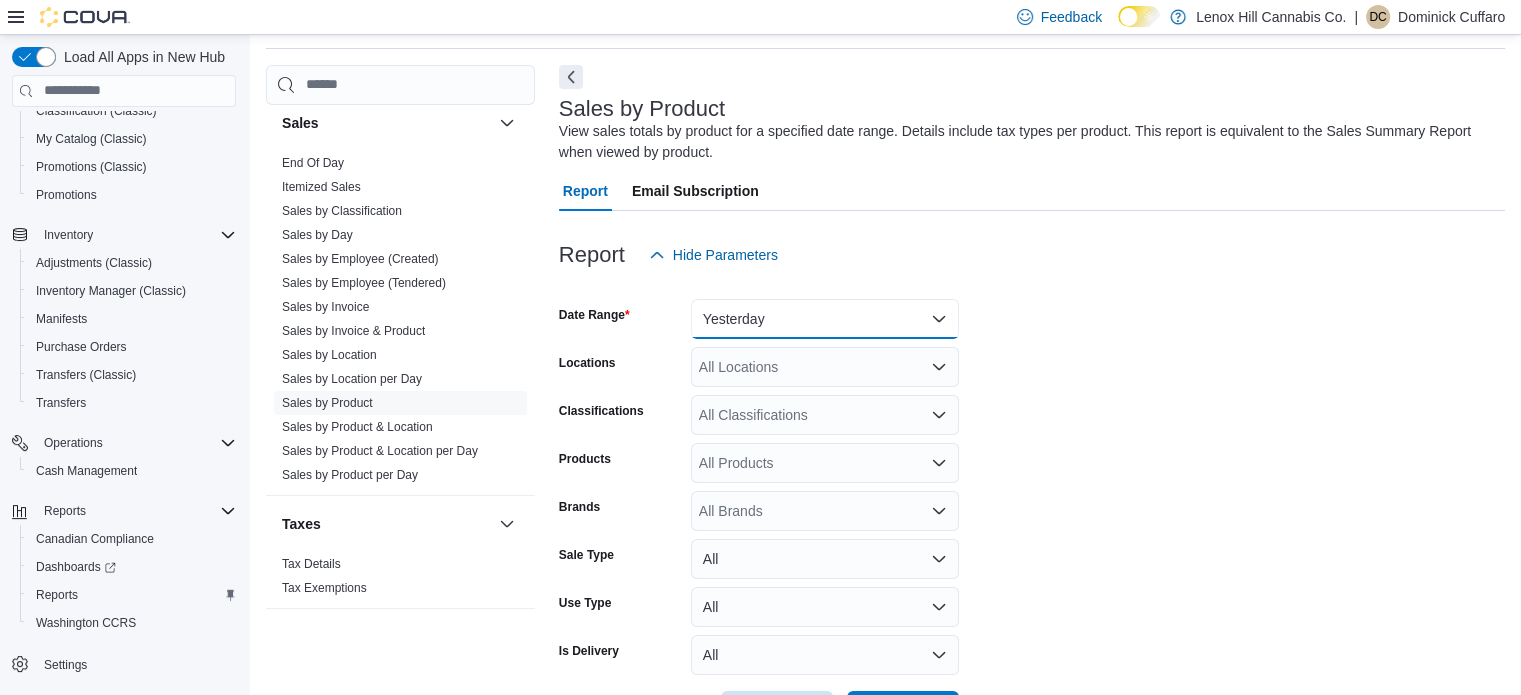 click on "Yesterday" at bounding box center [825, 319] 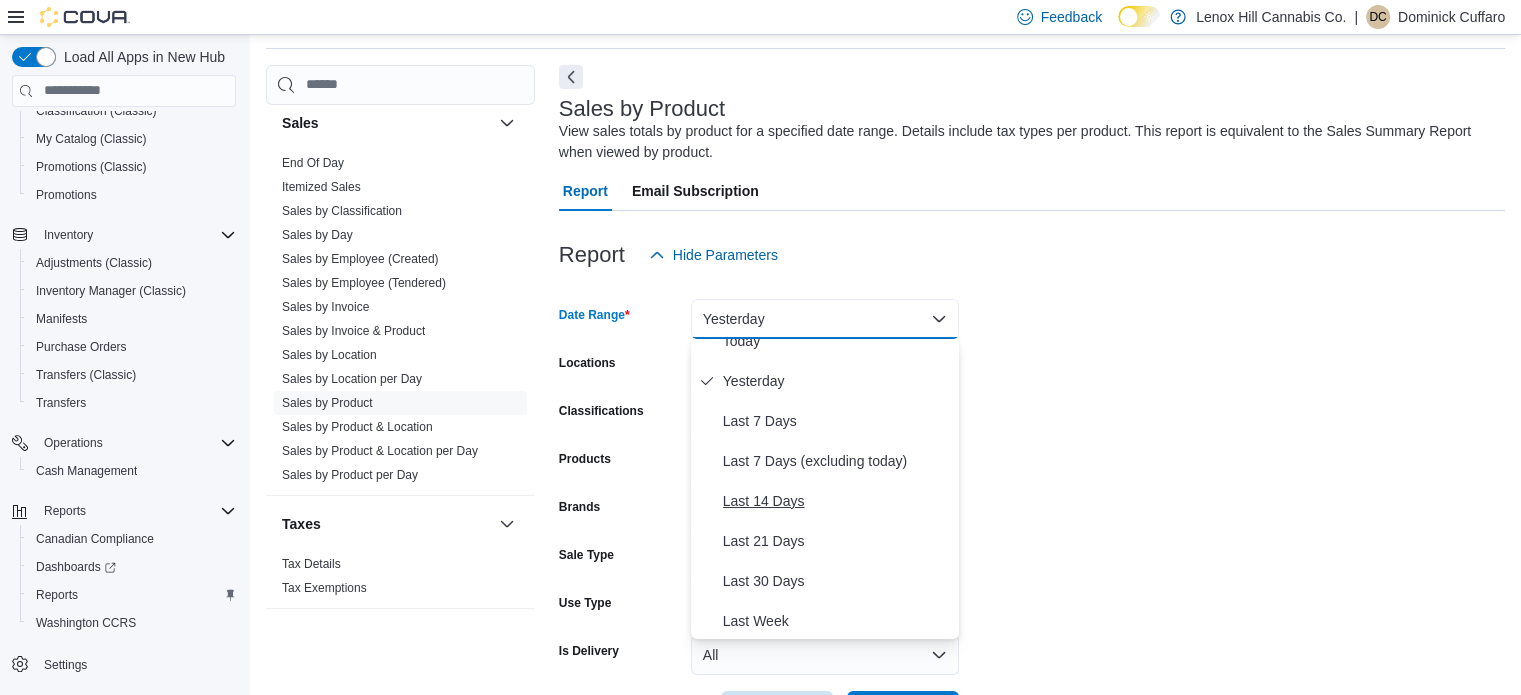 scroll, scrollTop: 68, scrollLeft: 0, axis: vertical 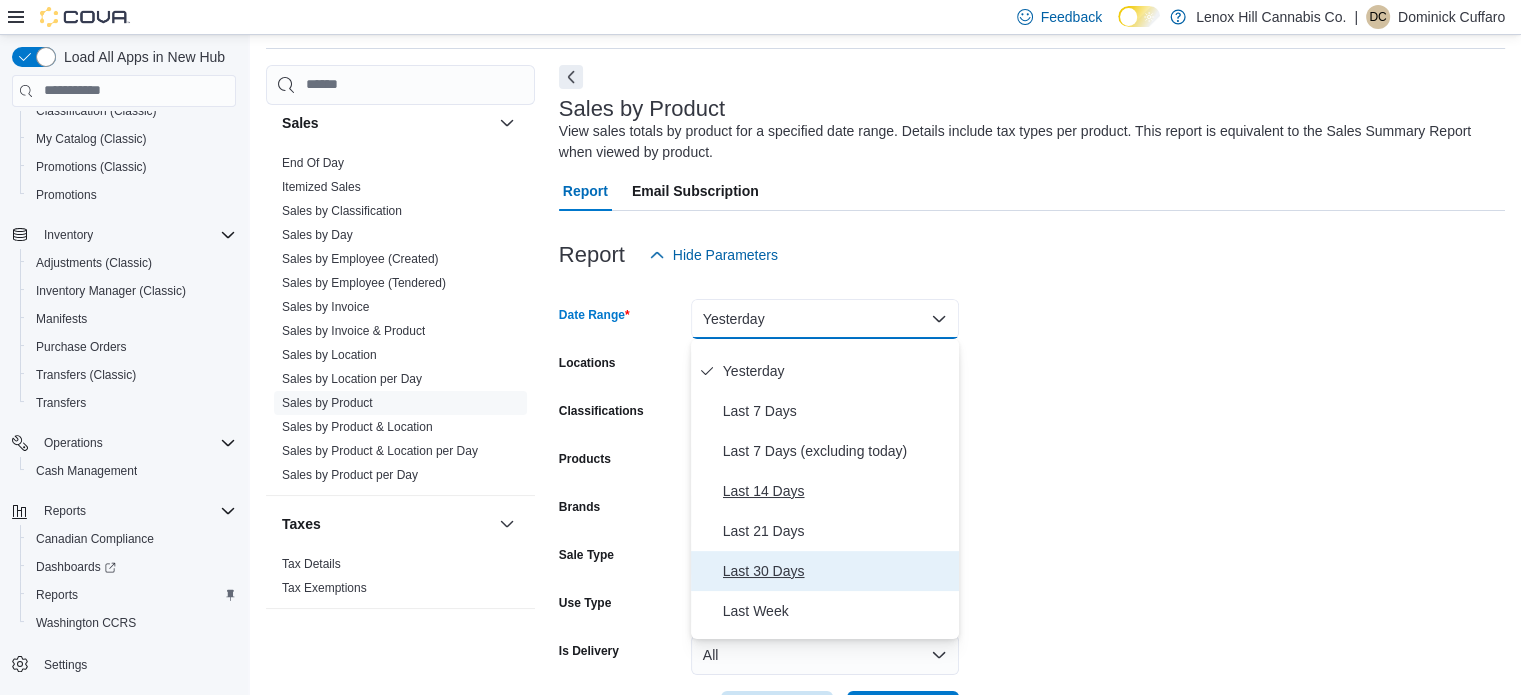 click on "Last 30 Days" at bounding box center [837, 571] 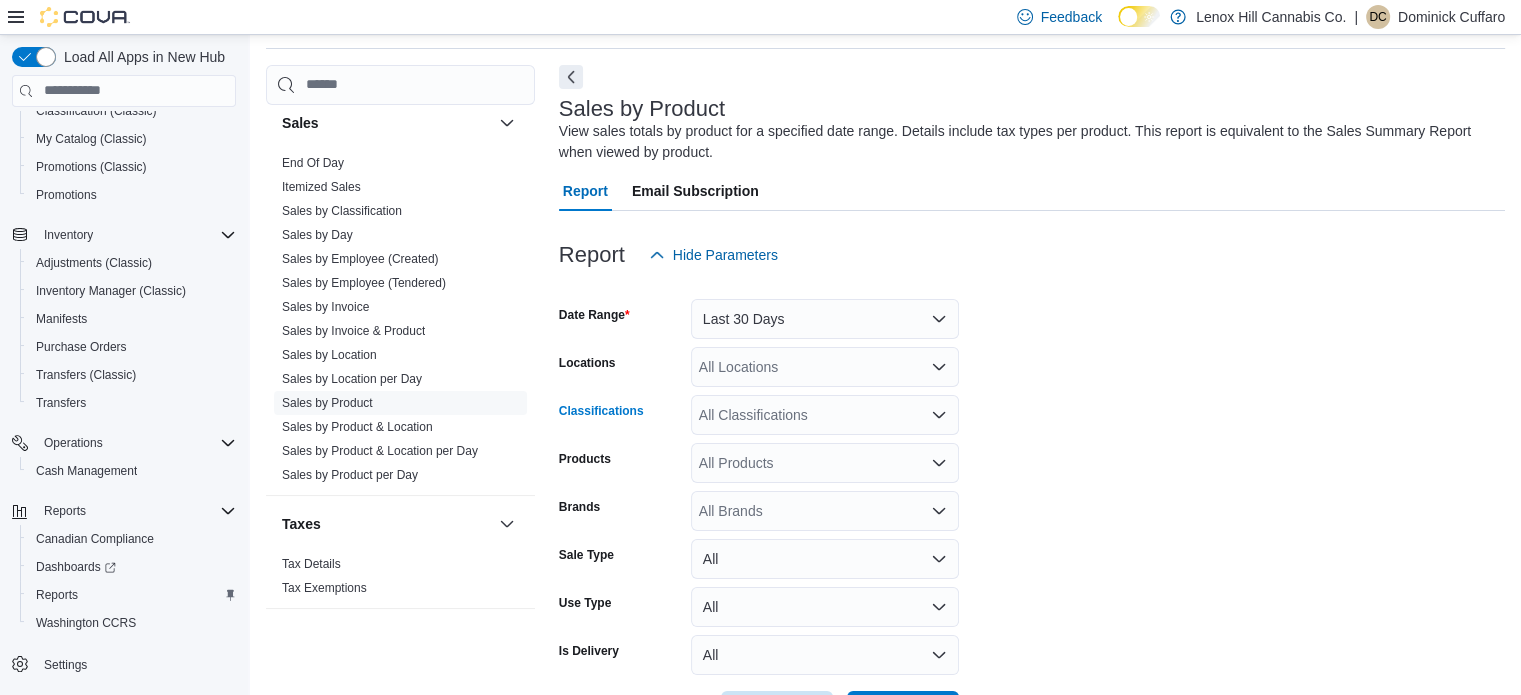 click on "All Classifications" at bounding box center [825, 415] 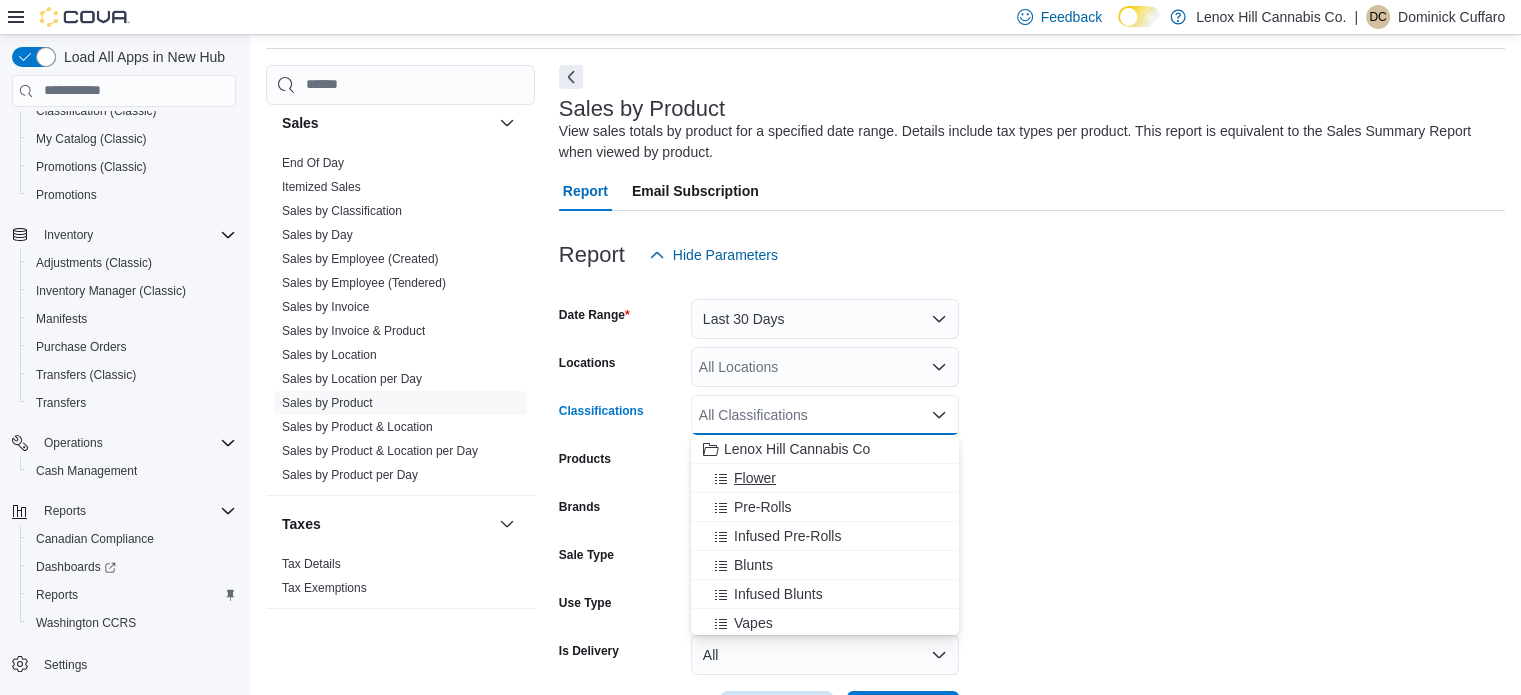 click on "Flower" at bounding box center (755, 478) 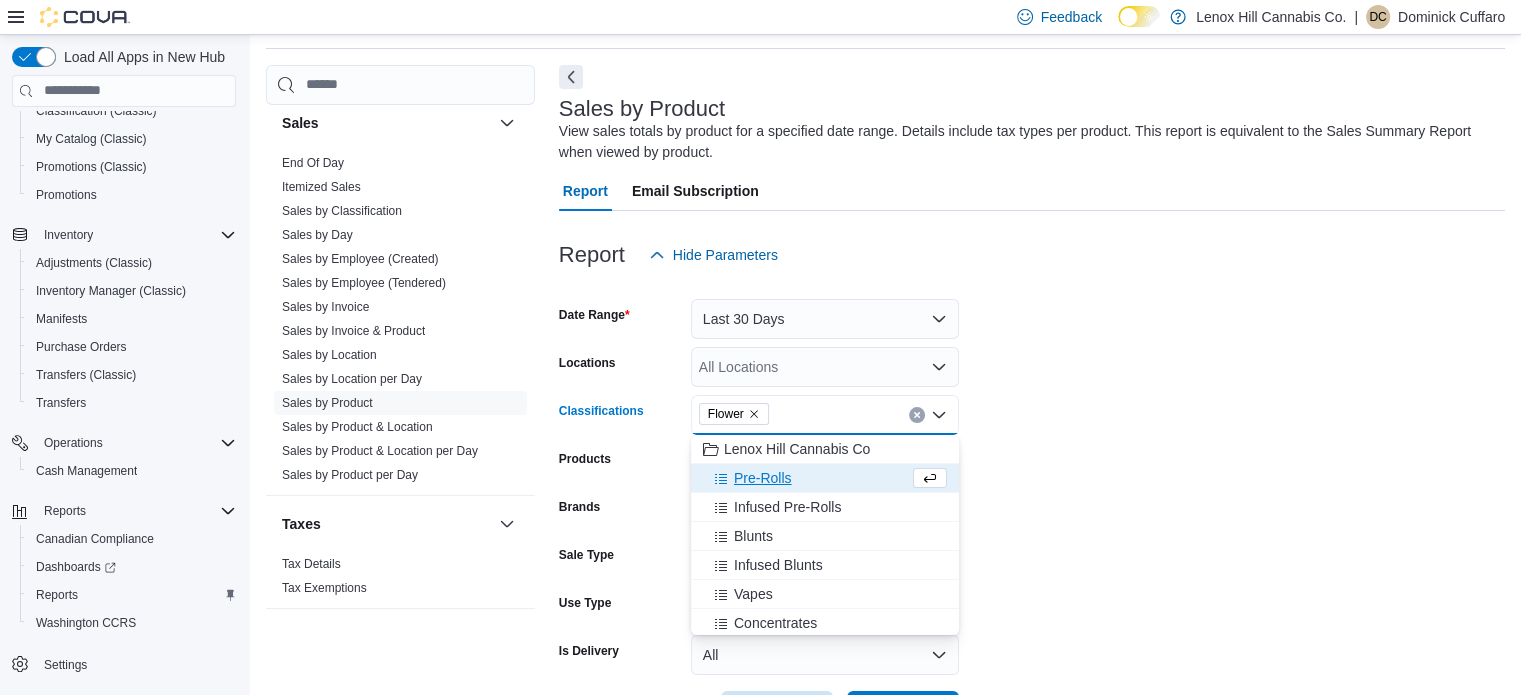 click on "Date Range Last 30 Days Locations All Locations Classifications Flower Combo box. Selected. Flower. Press Backspace to delete Flower. Combo box input. All Classifications. Type some text or, to display a list of choices, press Down Arrow. To exit the list of choices, press Escape. Products All Products Brands All Brands Sale Type All Use Type All Is Delivery All Export Run Report" at bounding box center [1032, 503] 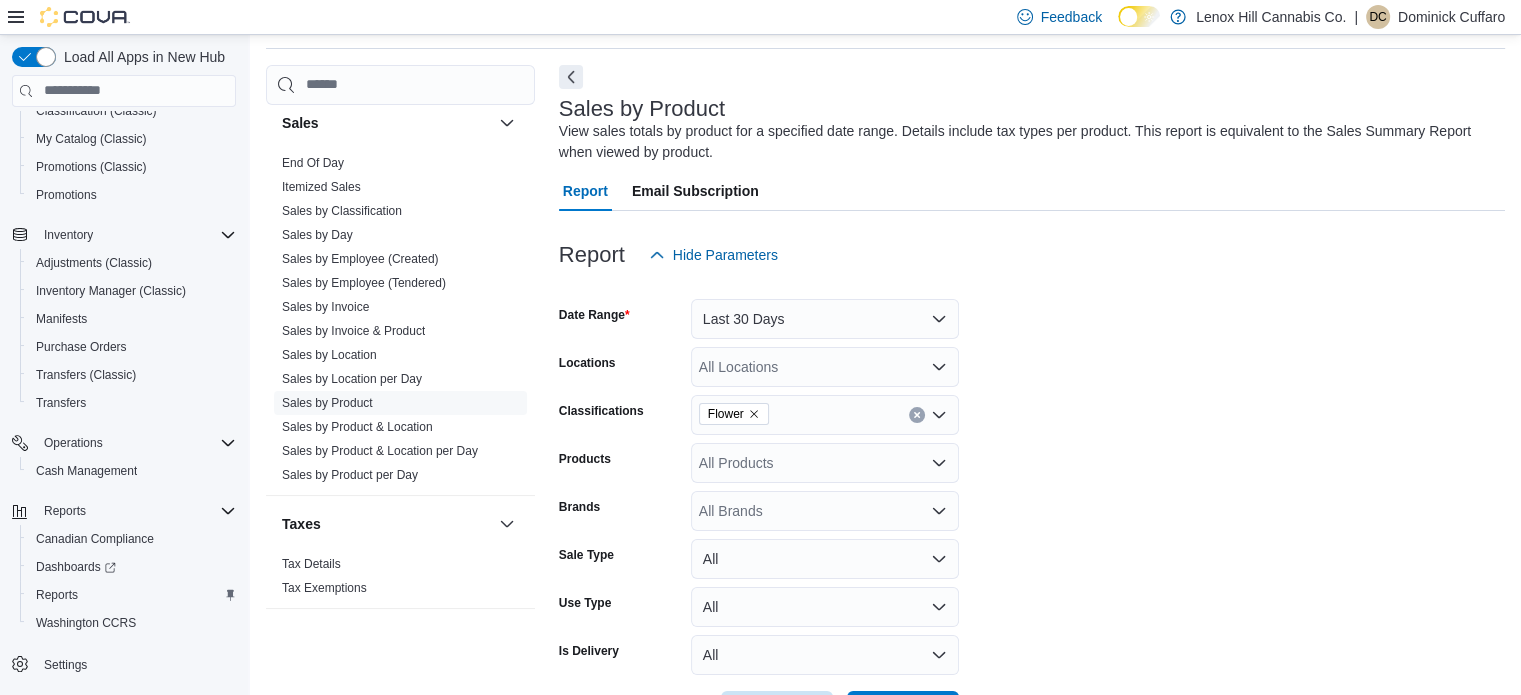 scroll, scrollTop: 142, scrollLeft: 0, axis: vertical 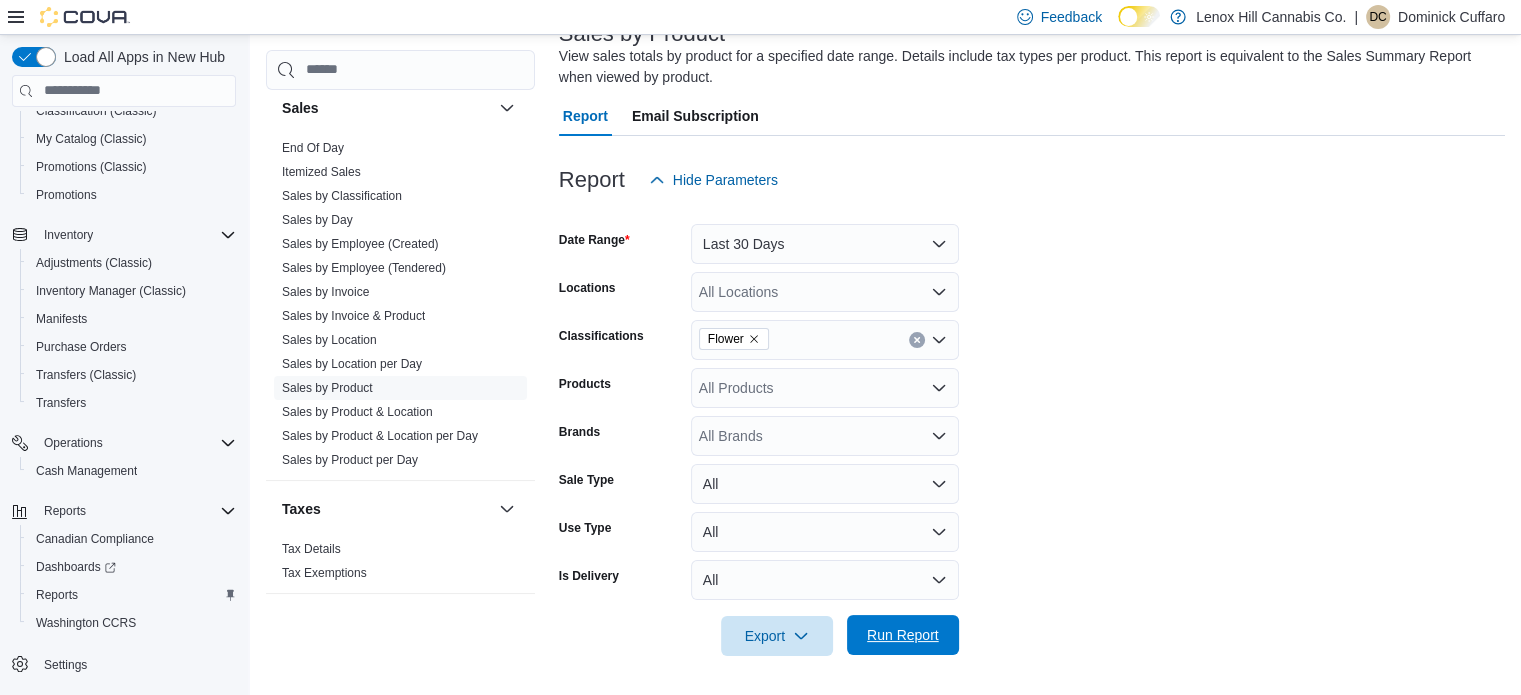 click on "Run Report" at bounding box center (903, 635) 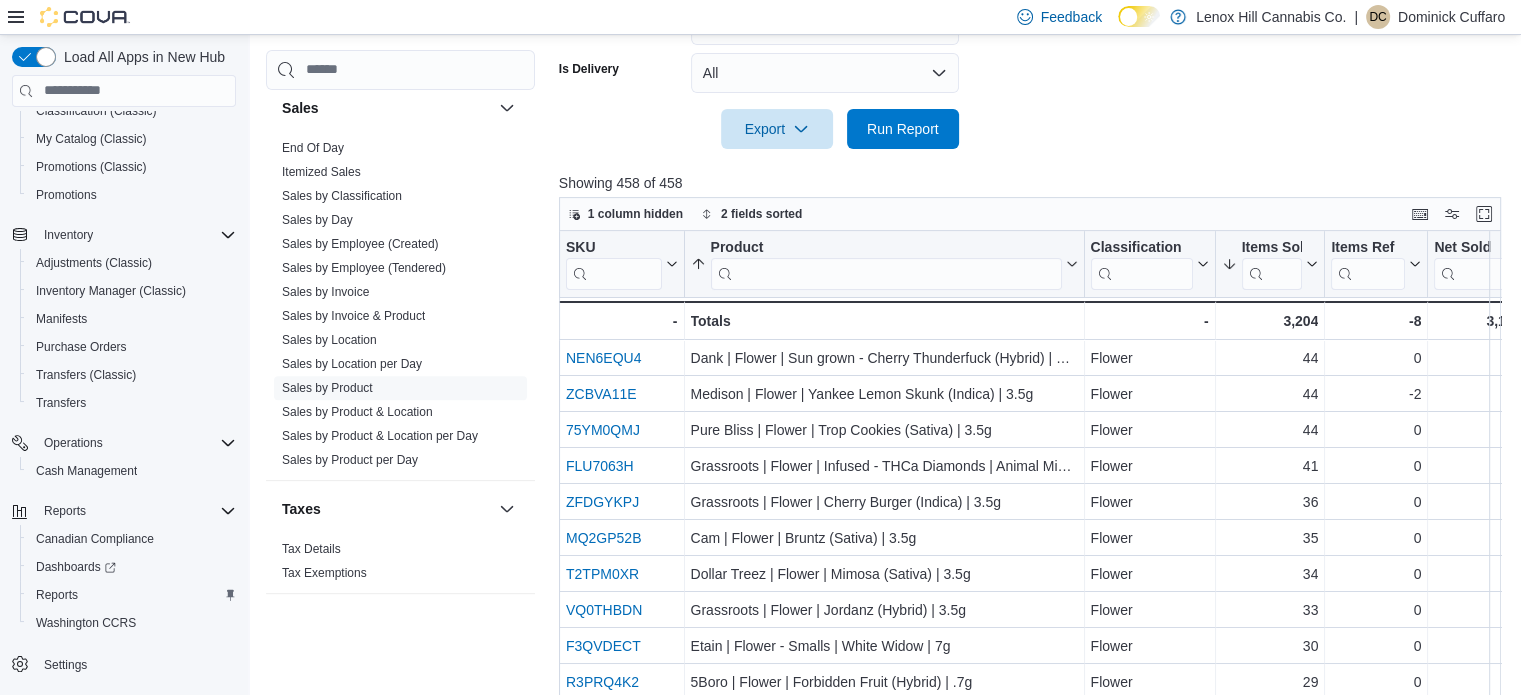 scroll, scrollTop: 652, scrollLeft: 0, axis: vertical 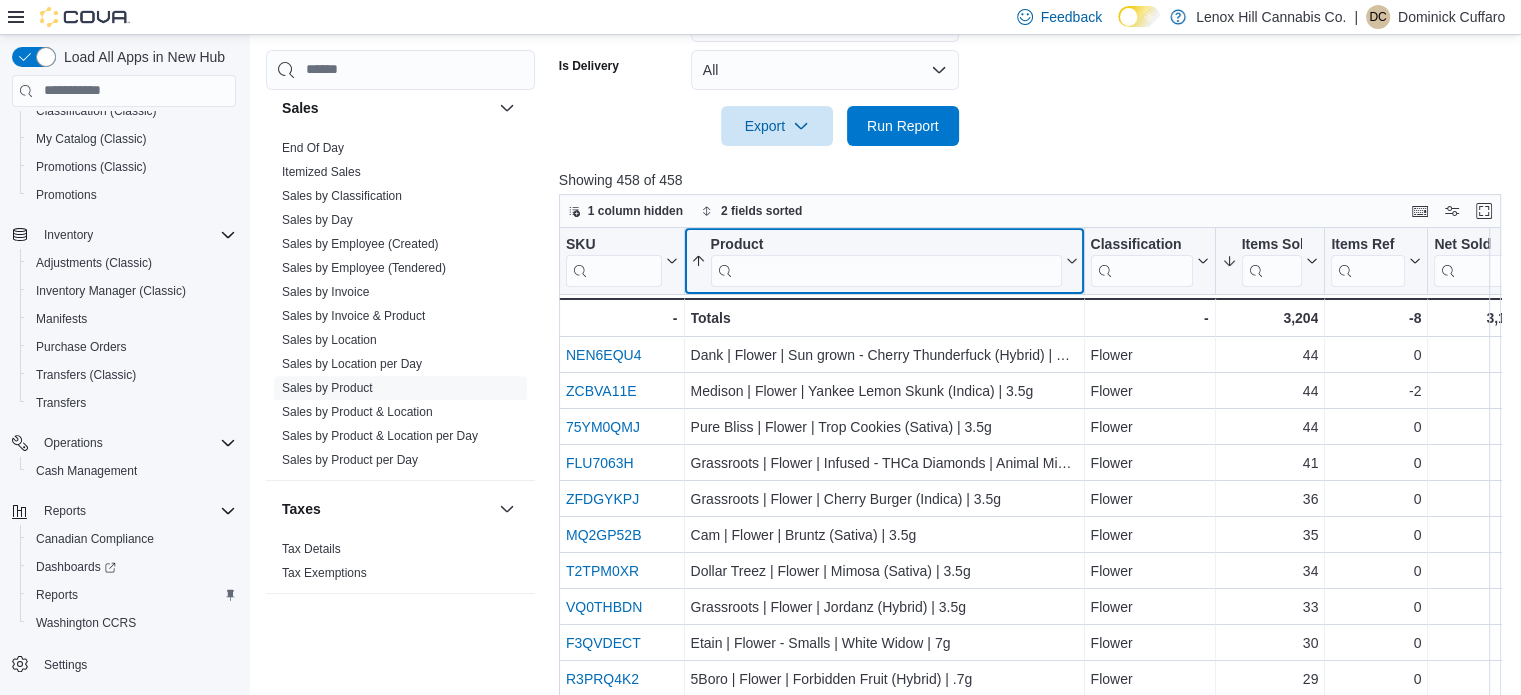 click at bounding box center (885, 270) 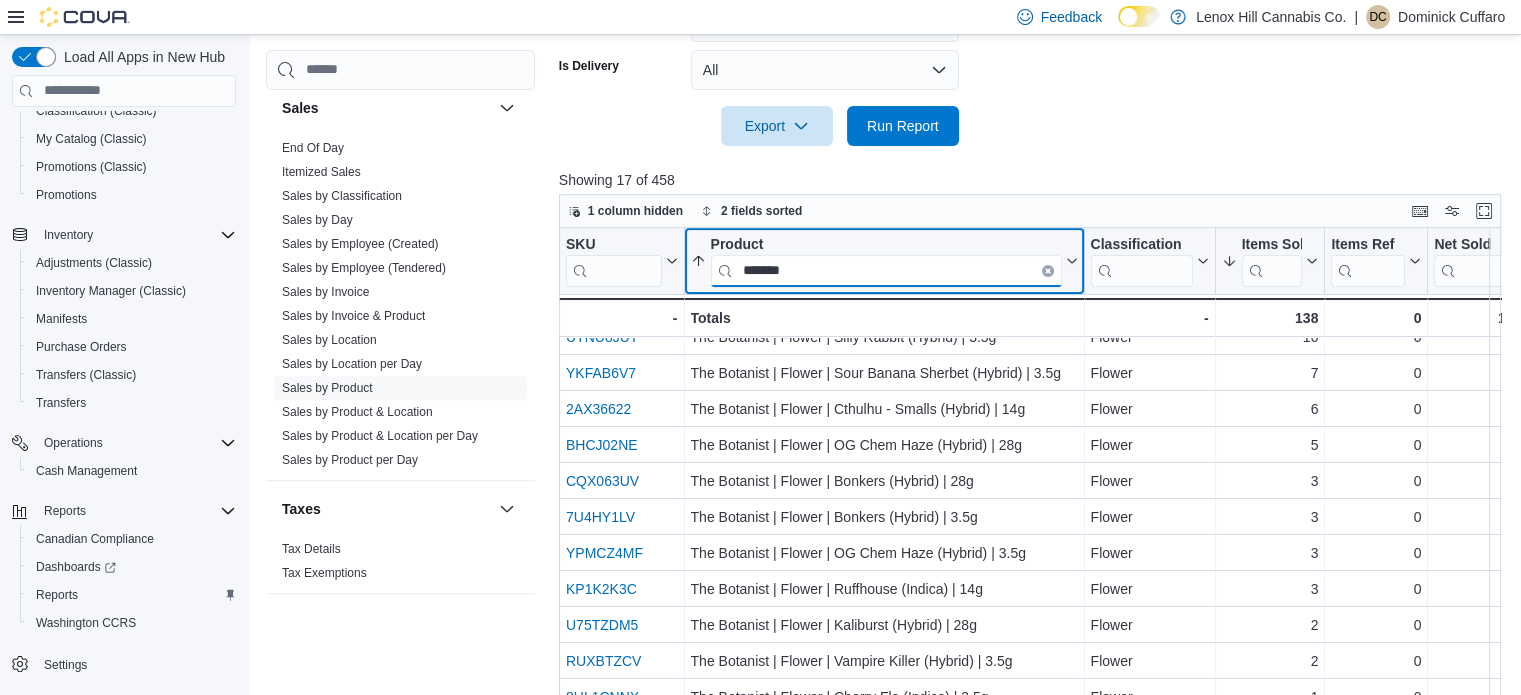 scroll, scrollTop: 209, scrollLeft: 0, axis: vertical 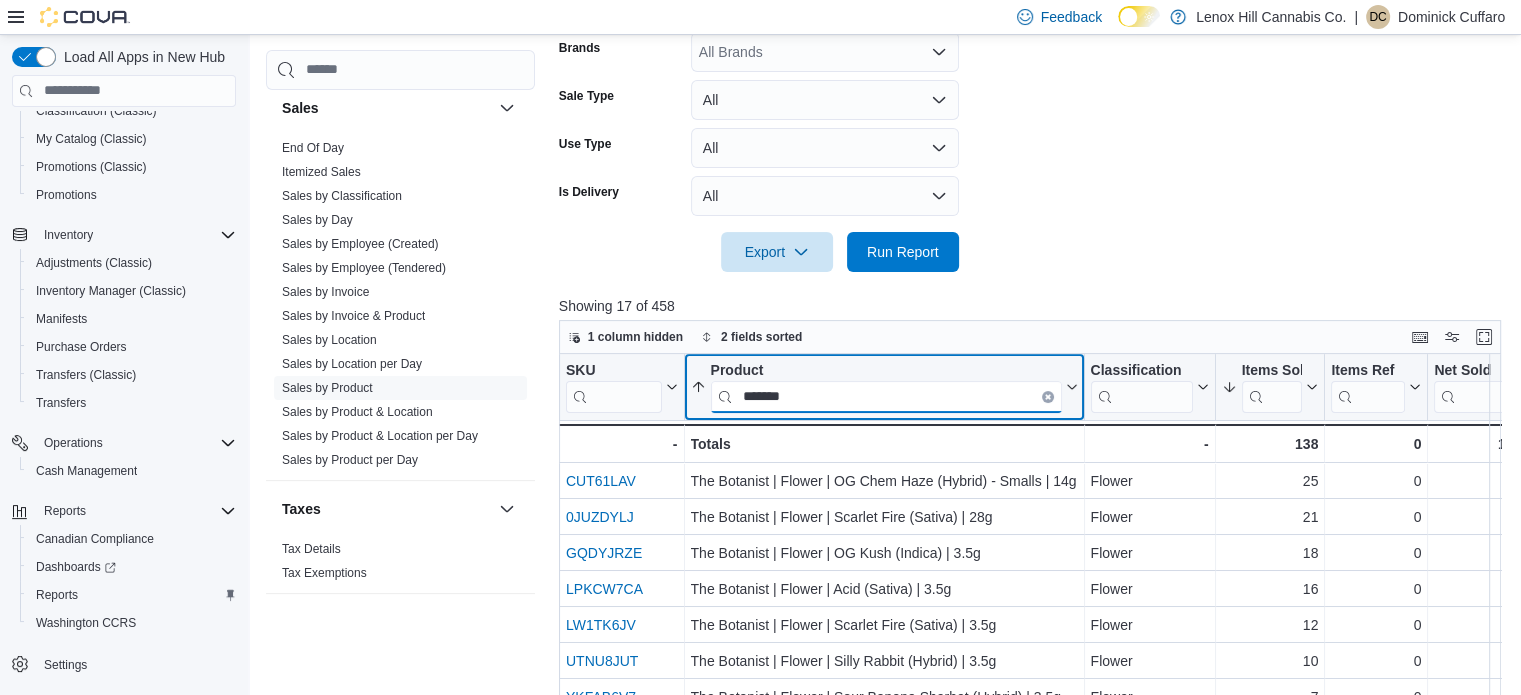 click on "*******" at bounding box center (885, 396) 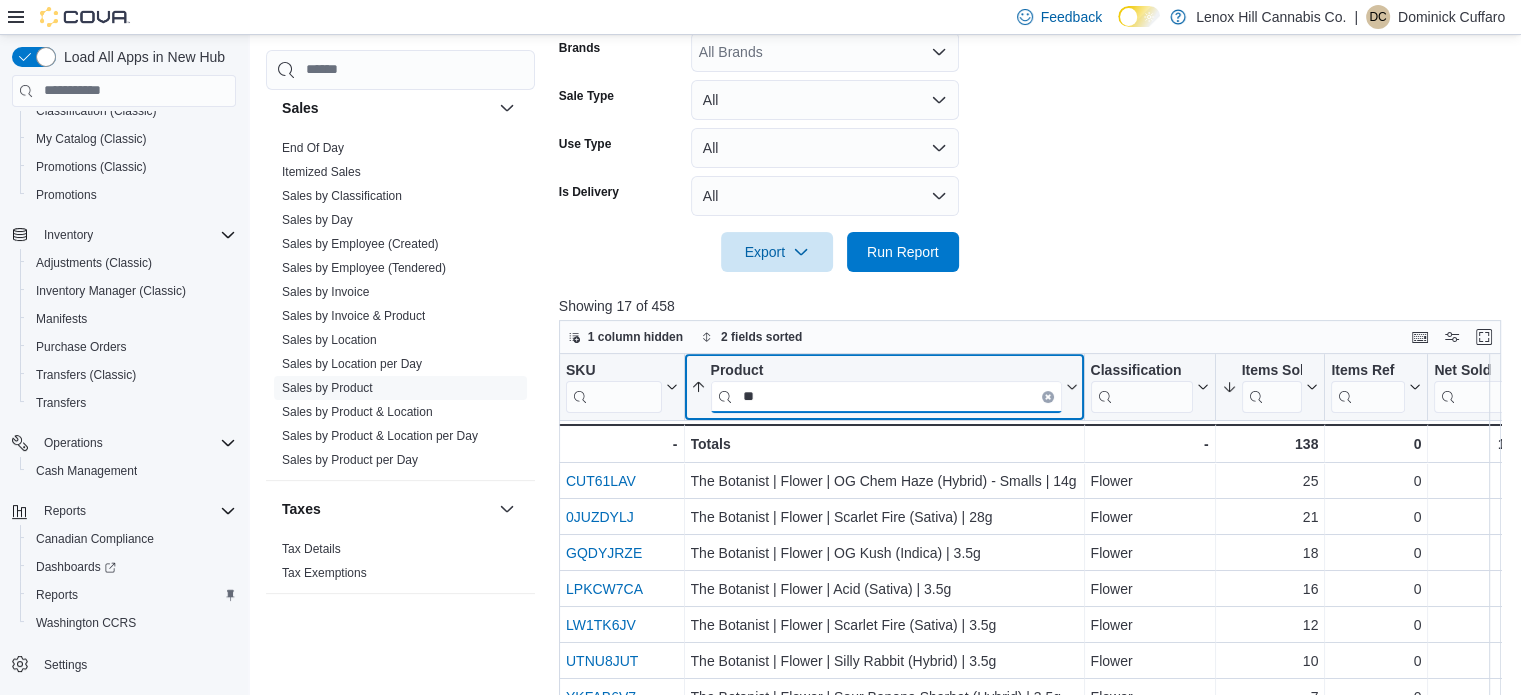 type on "*" 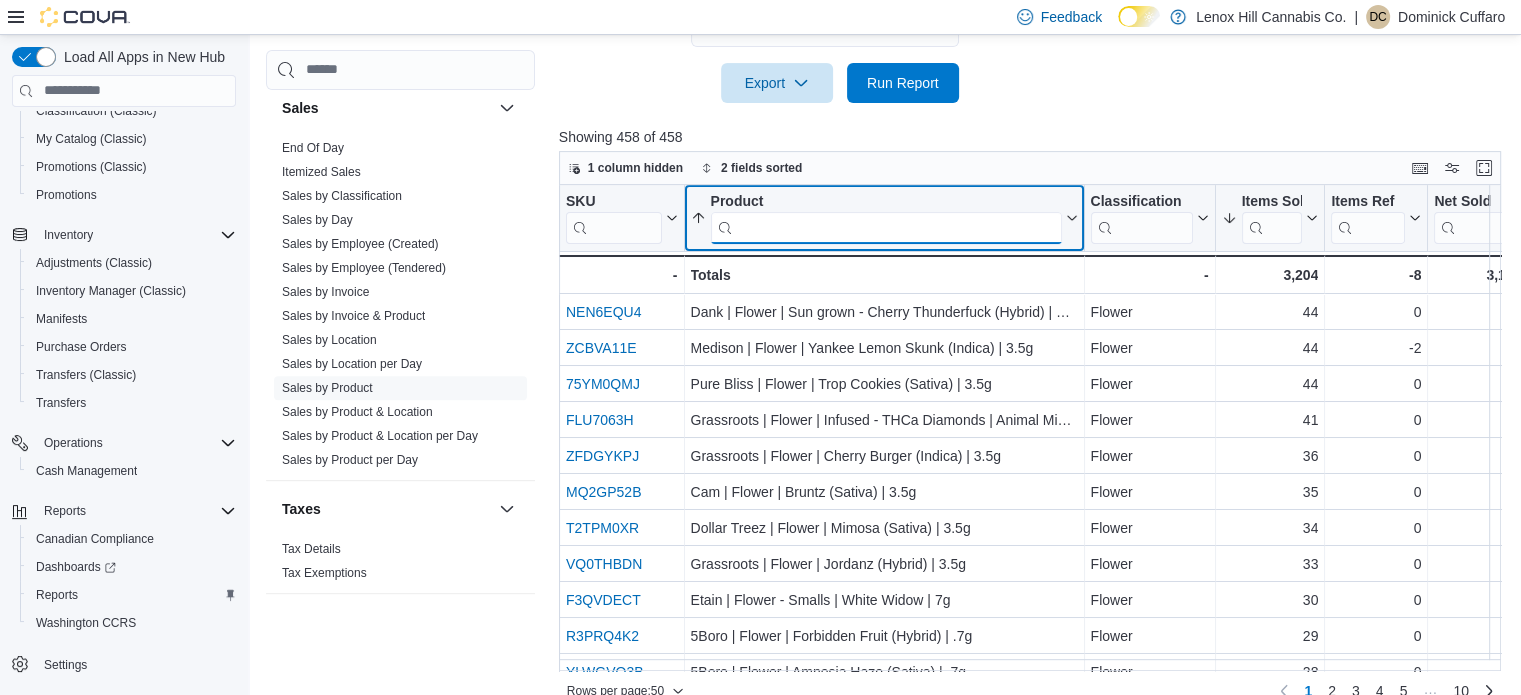 scroll, scrollTop: 722, scrollLeft: 0, axis: vertical 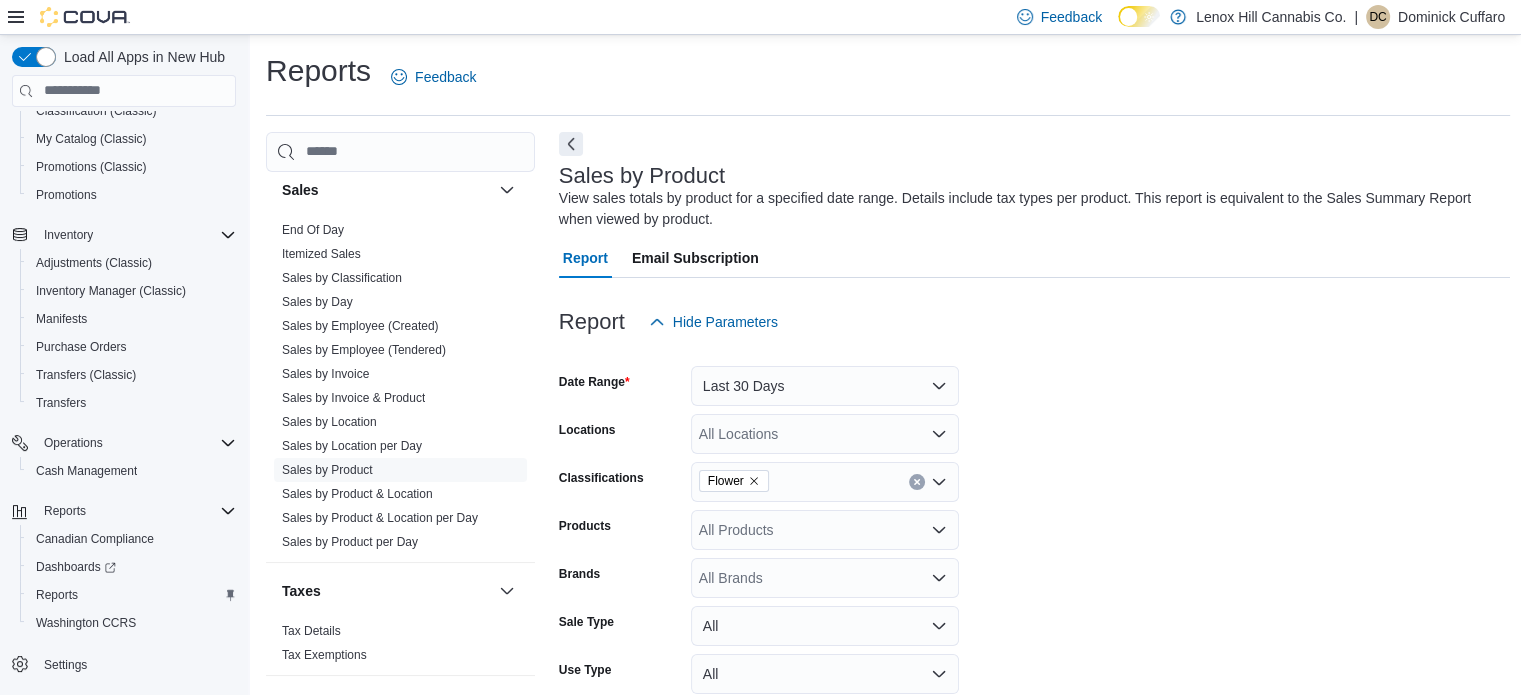type 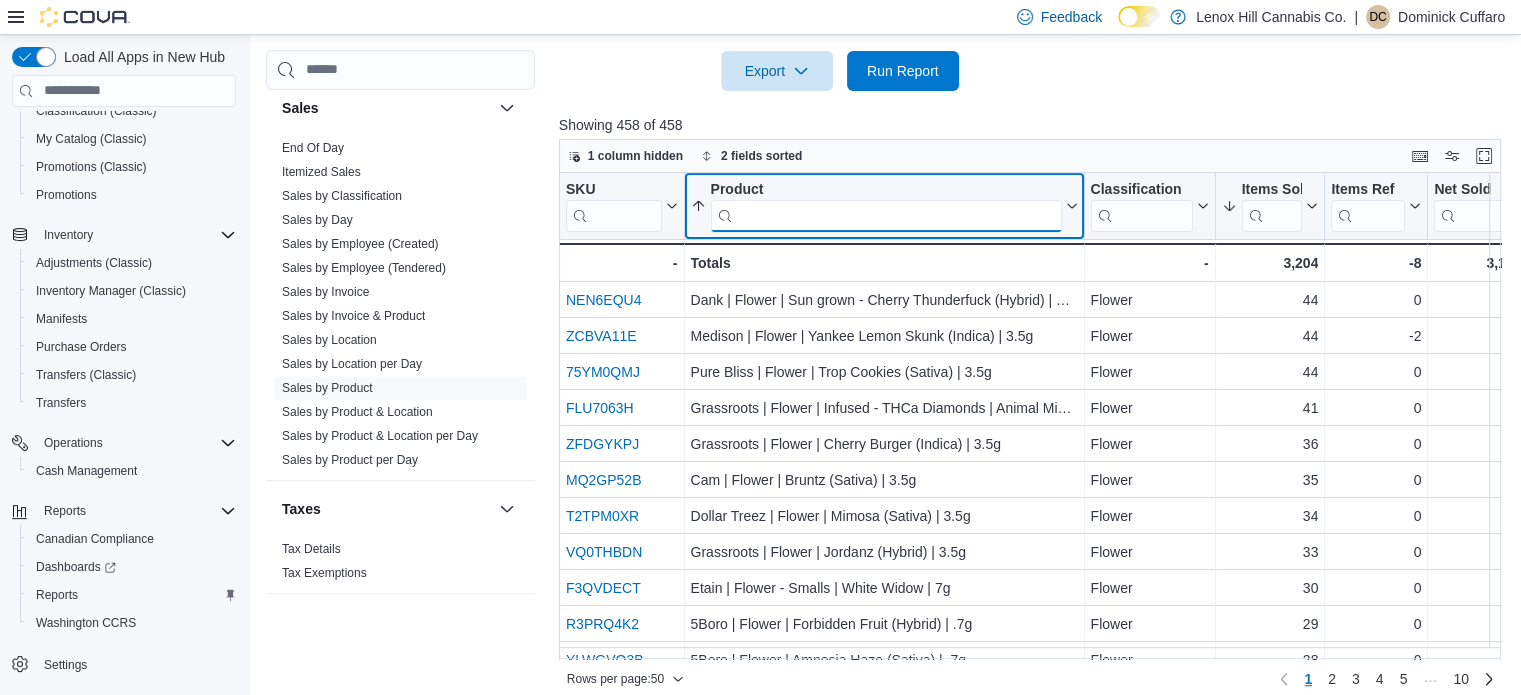 scroll, scrollTop: 722, scrollLeft: 0, axis: vertical 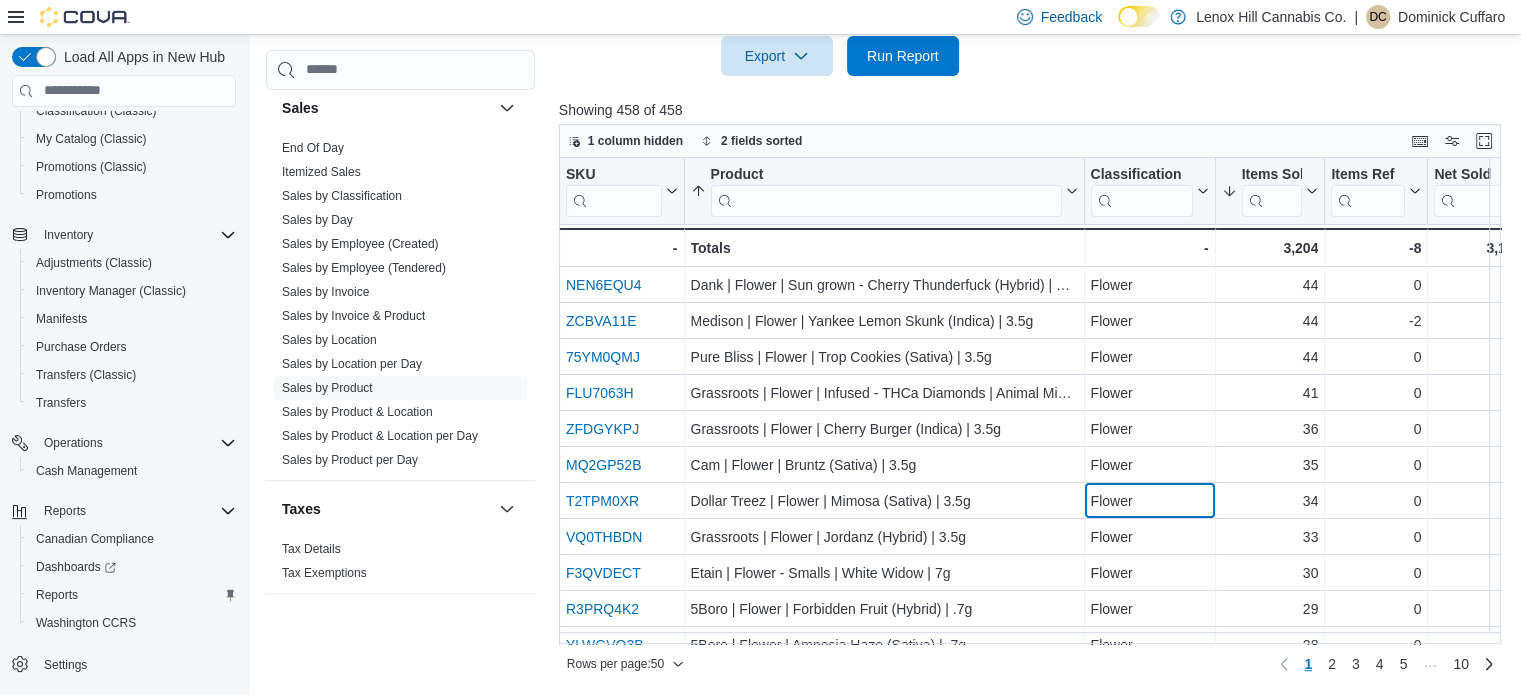 click on "Flower" at bounding box center [1149, 501] 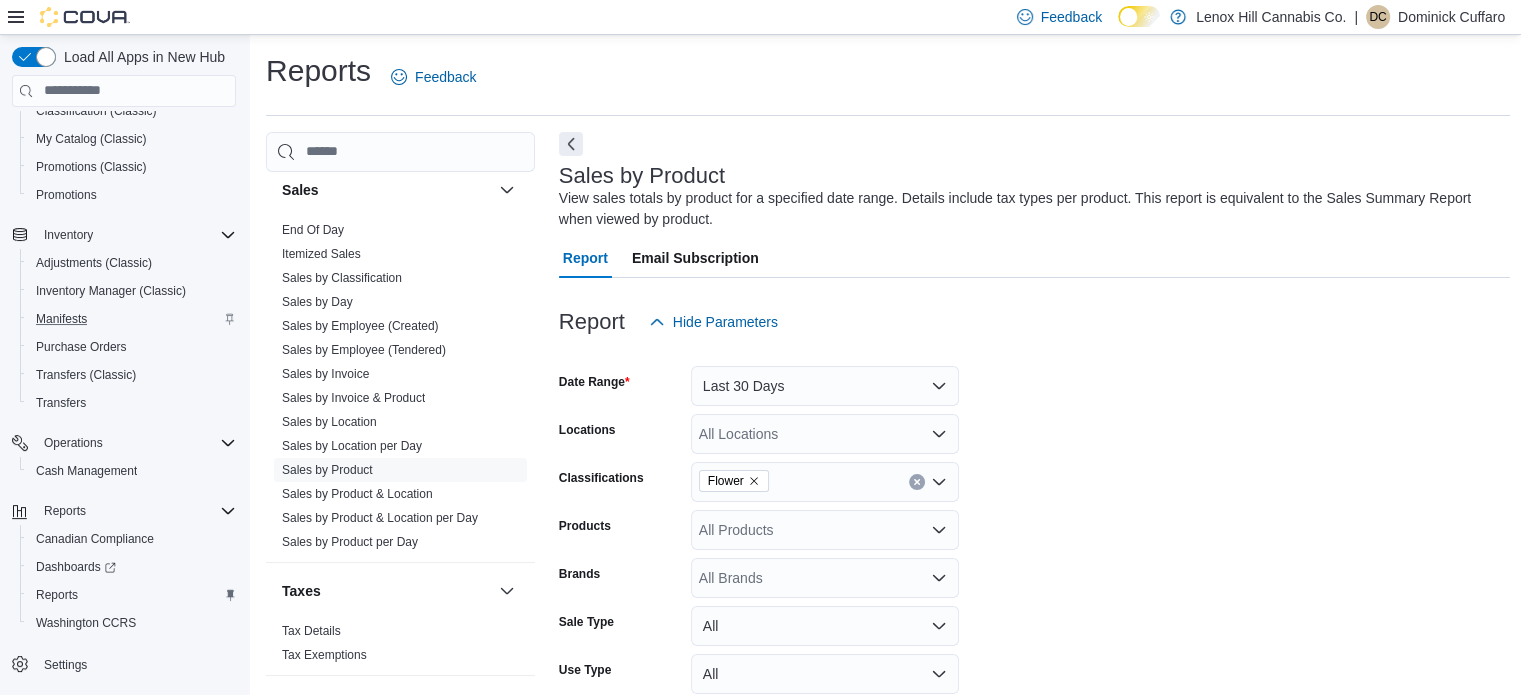 scroll, scrollTop: 0, scrollLeft: 0, axis: both 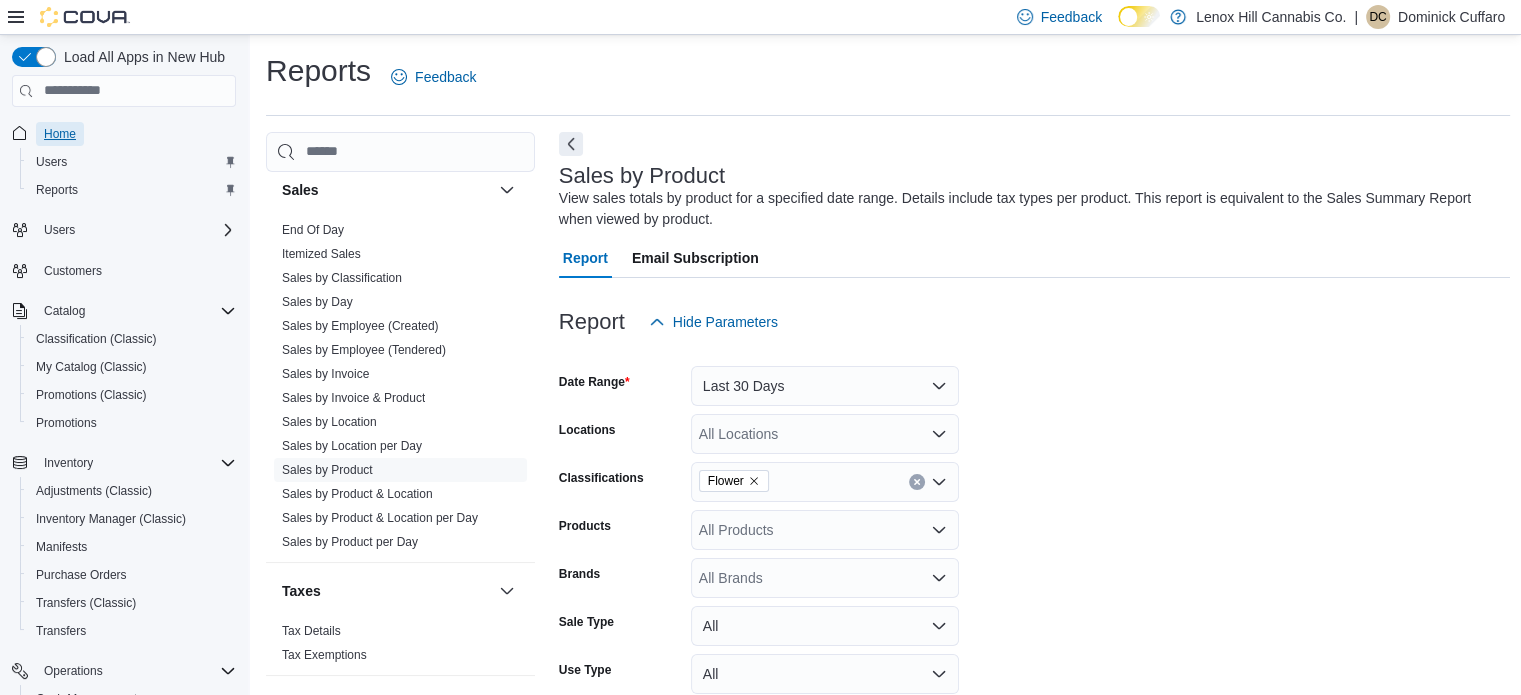 click on "Home" at bounding box center (60, 134) 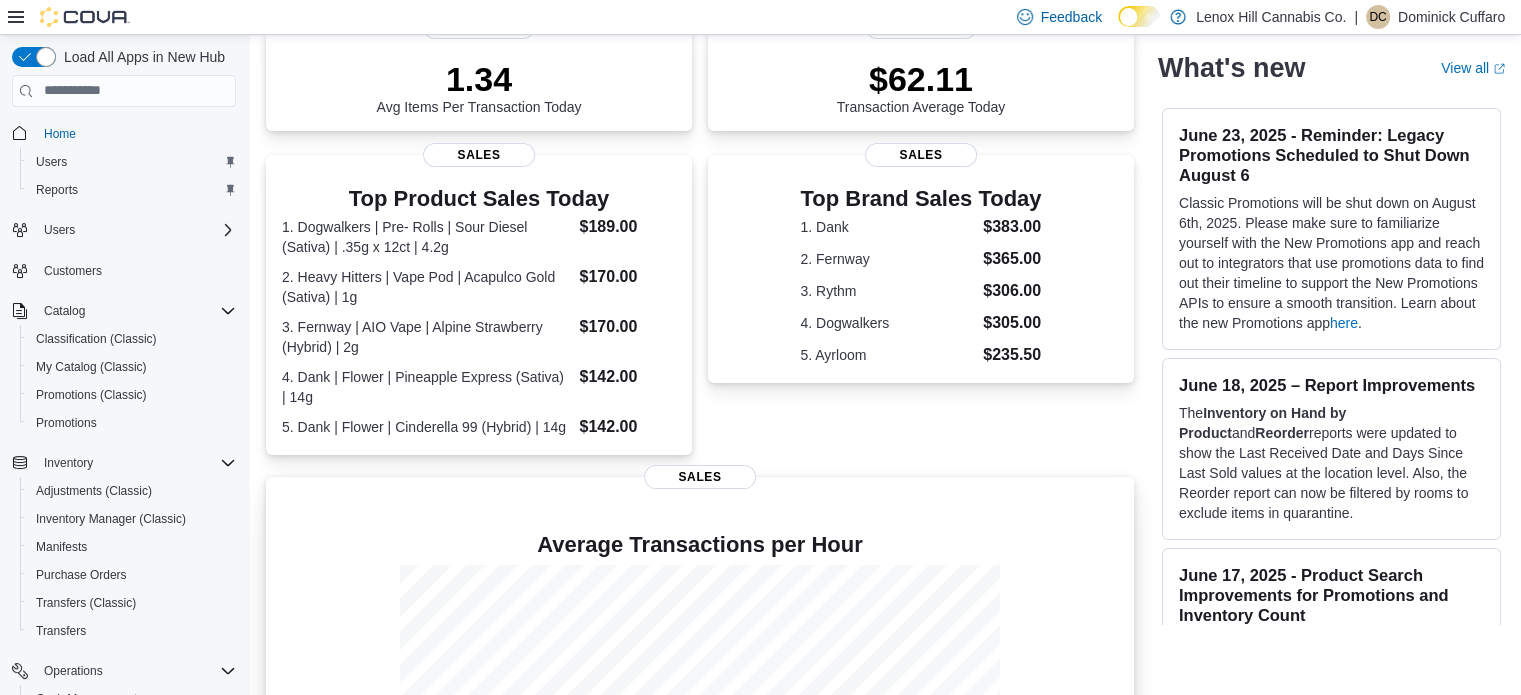 scroll, scrollTop: 505, scrollLeft: 0, axis: vertical 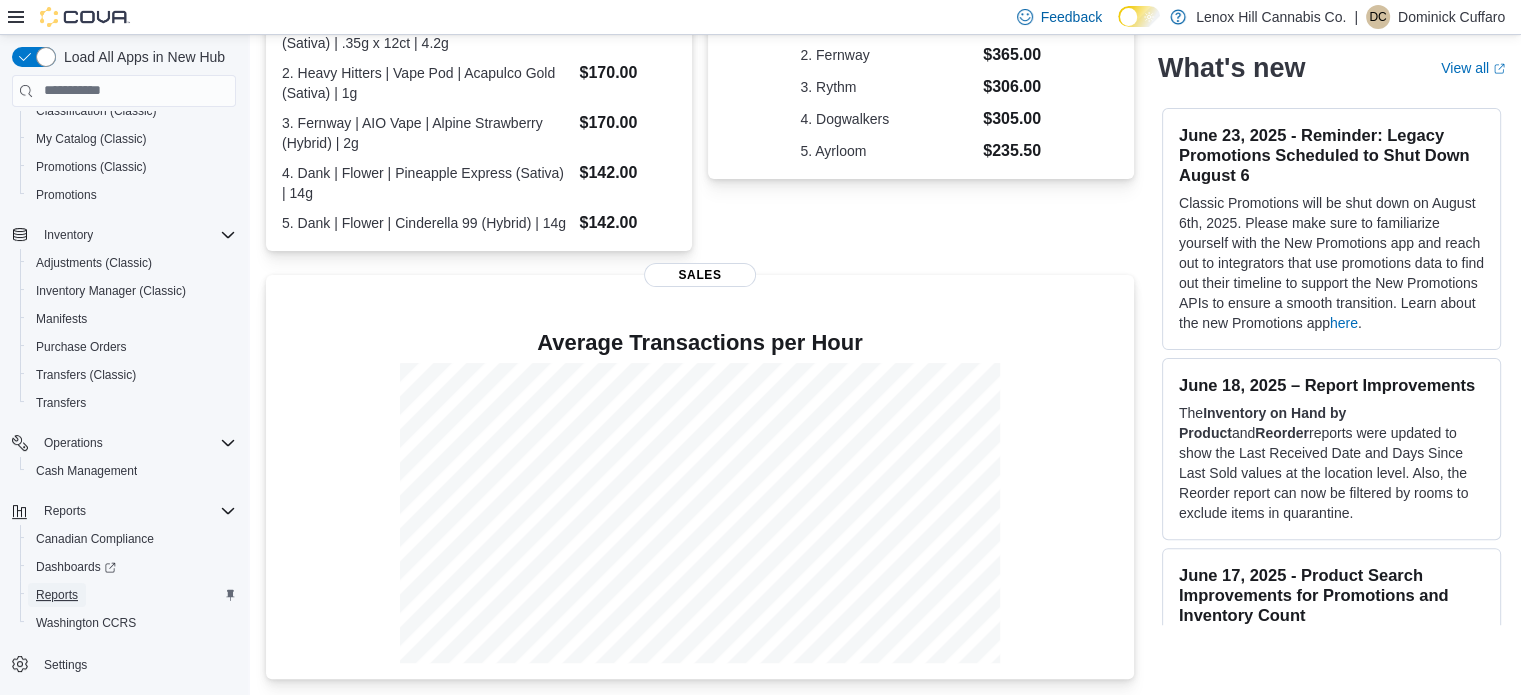 click on "Reports" at bounding box center [57, 595] 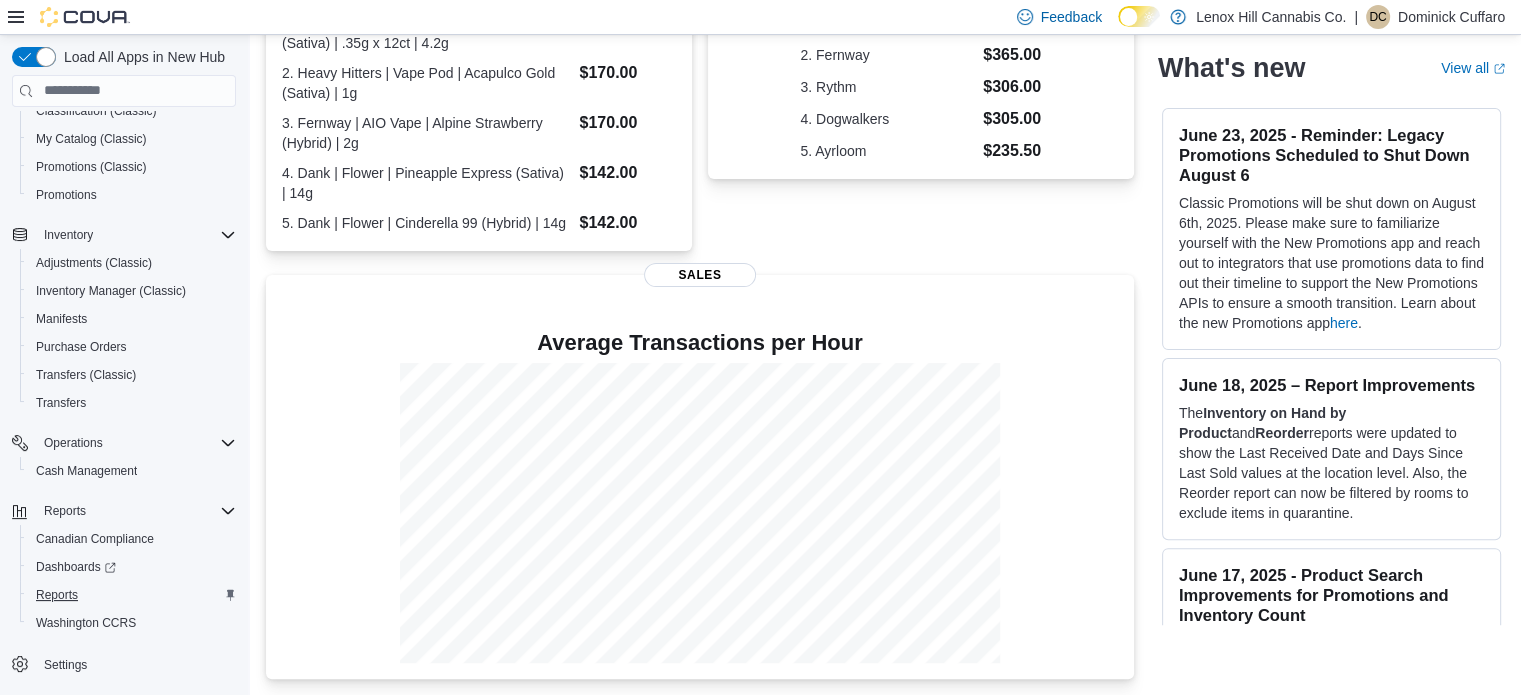 scroll, scrollTop: 13, scrollLeft: 0, axis: vertical 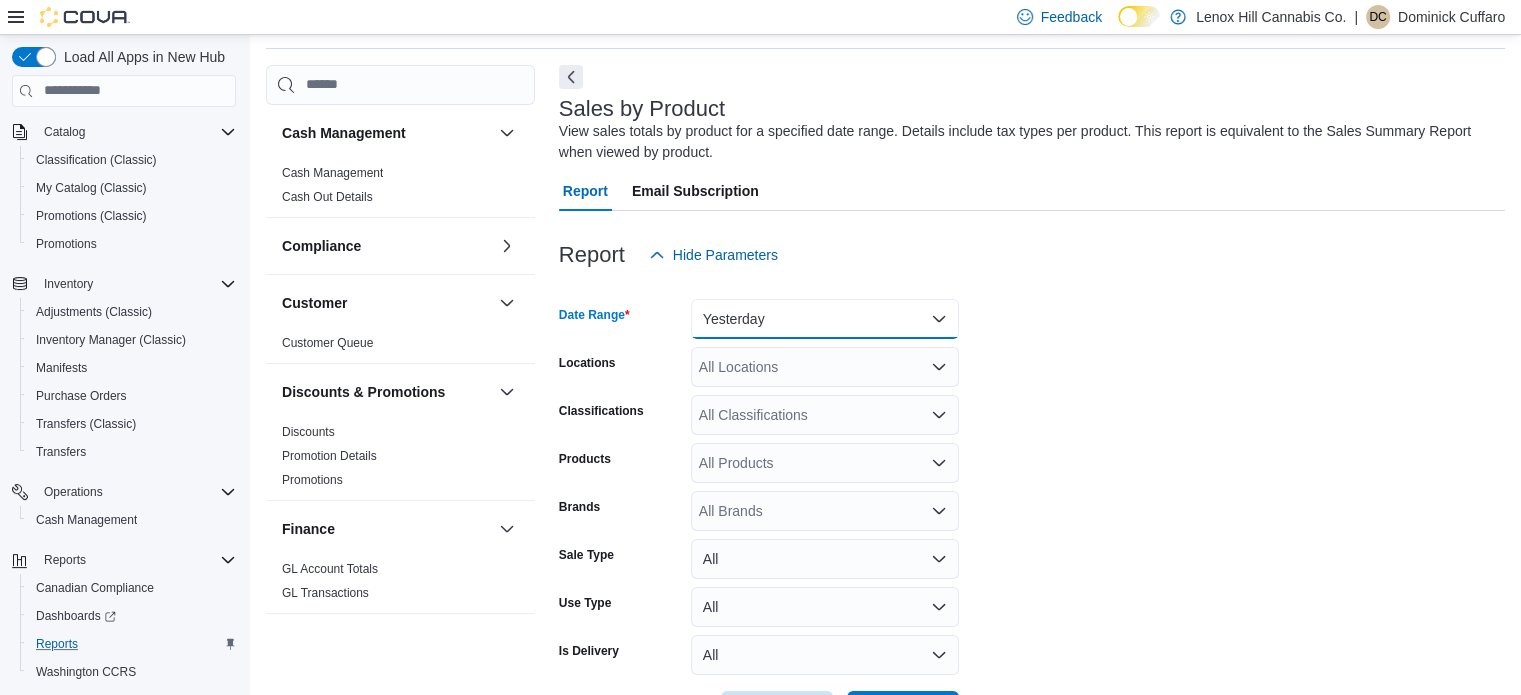 click on "Yesterday" at bounding box center [825, 319] 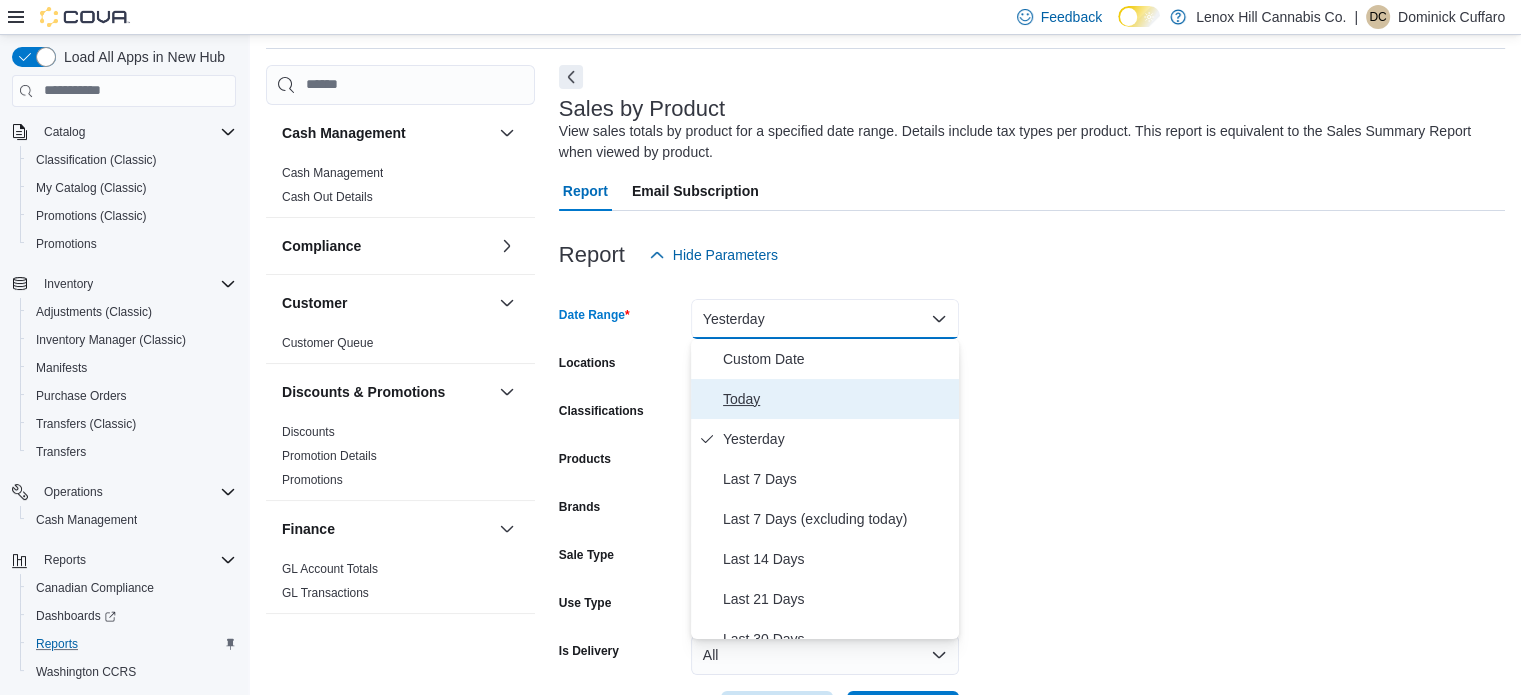 click on "Today" at bounding box center [825, 399] 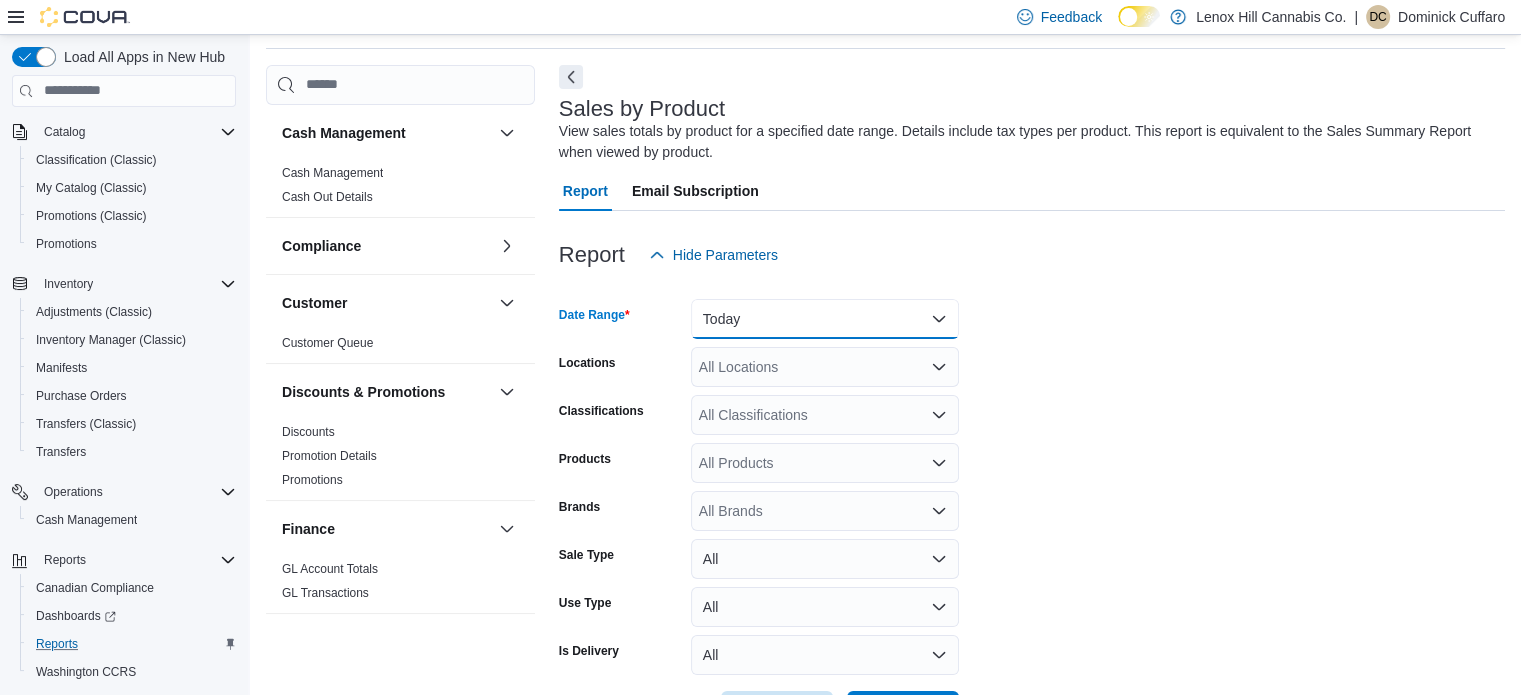 scroll, scrollTop: 142, scrollLeft: 0, axis: vertical 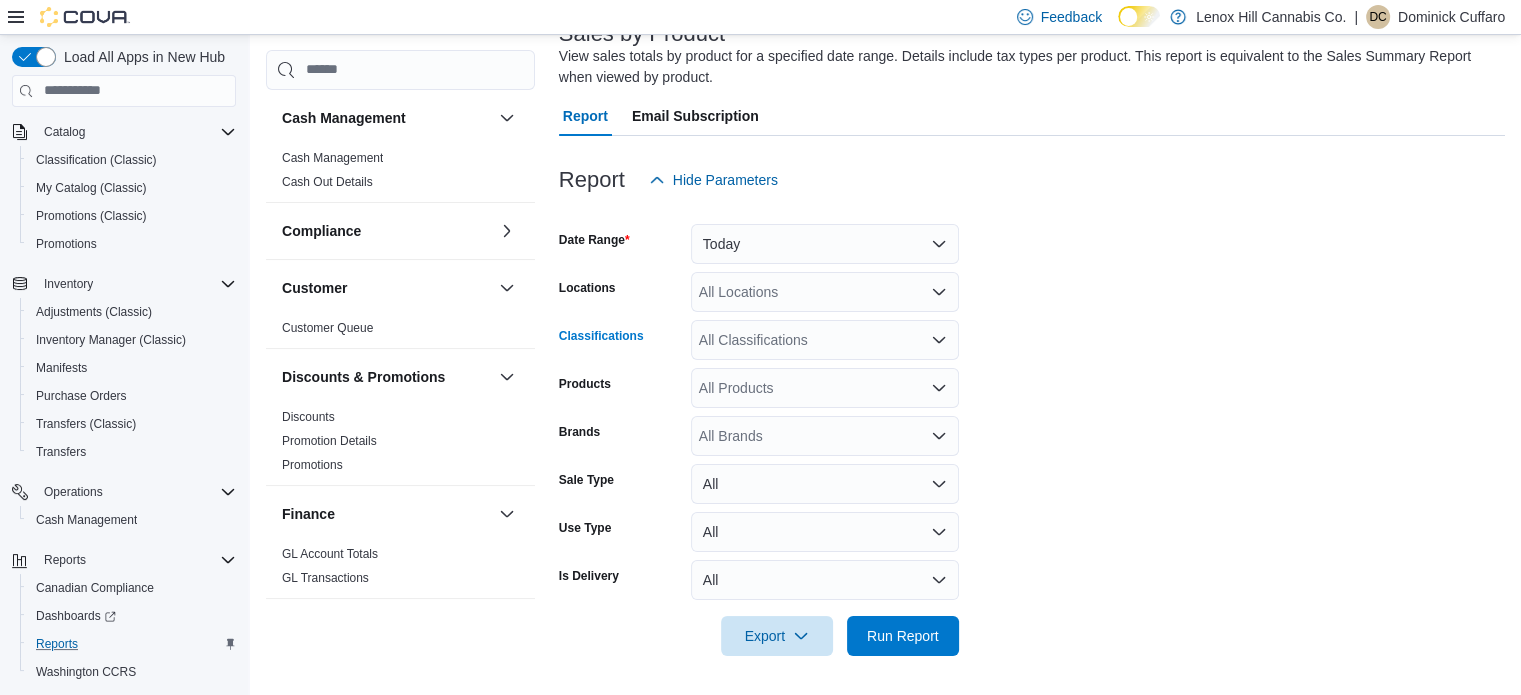 click on "All Classifications" at bounding box center [825, 340] 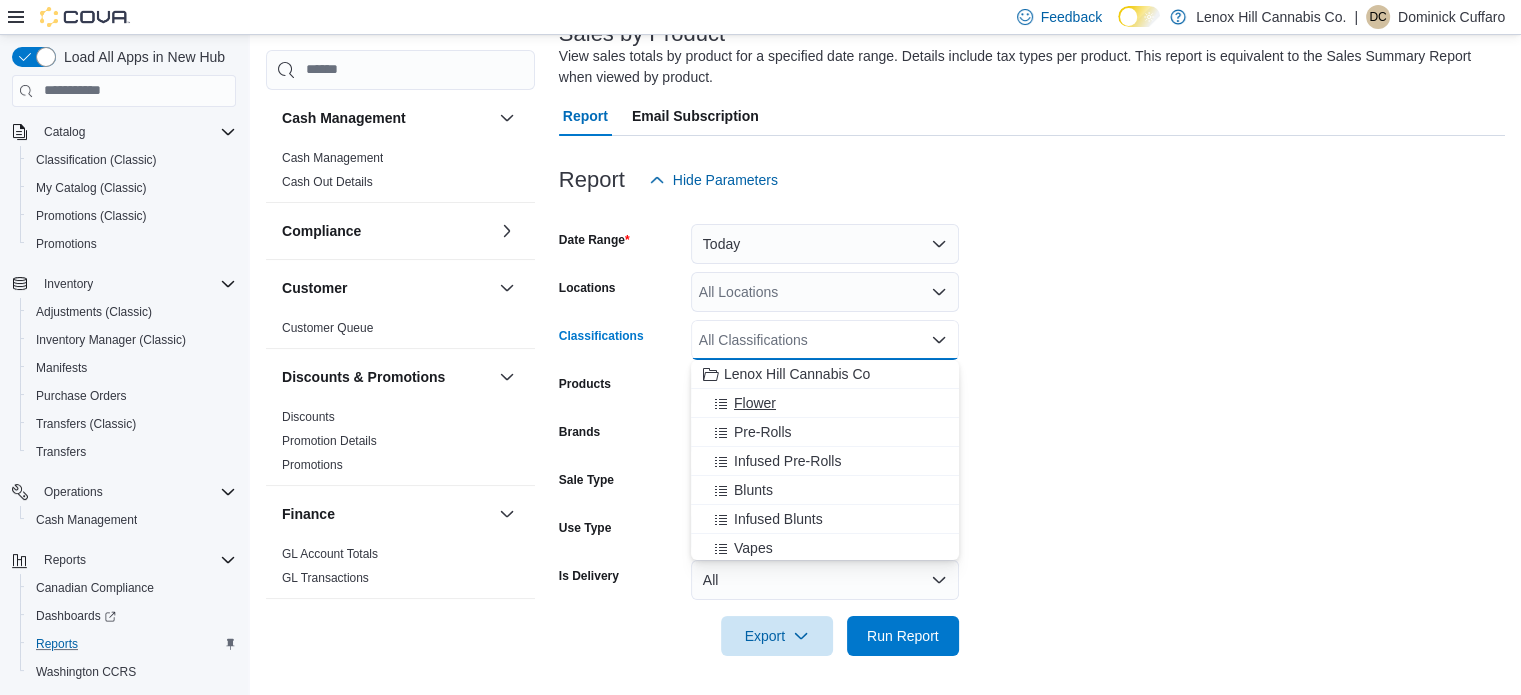 click on "Flower" at bounding box center [755, 403] 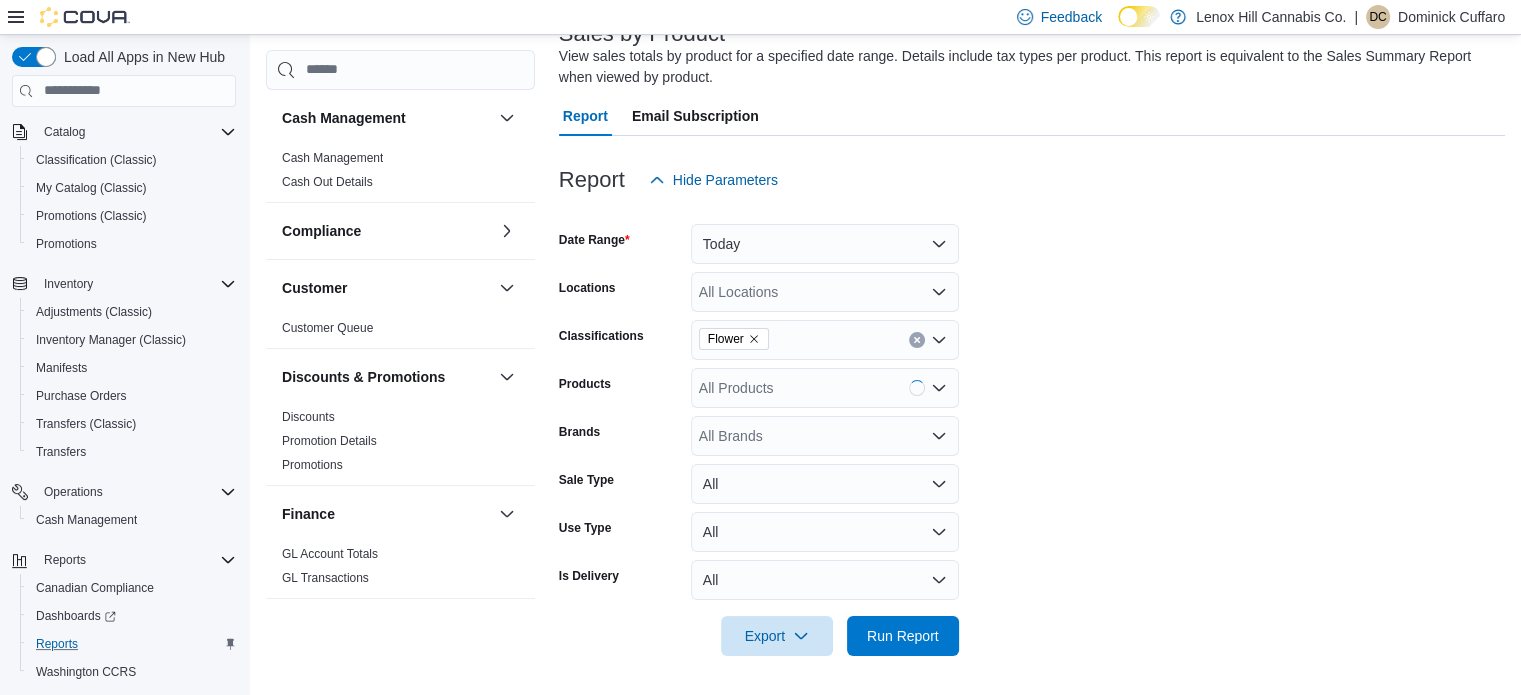 click on "Date Range Today Locations All Locations Classifications Flower Products All Products Brands All Brands Sale Type All Use Type All Is Delivery All Export  Run Report" at bounding box center (1032, 428) 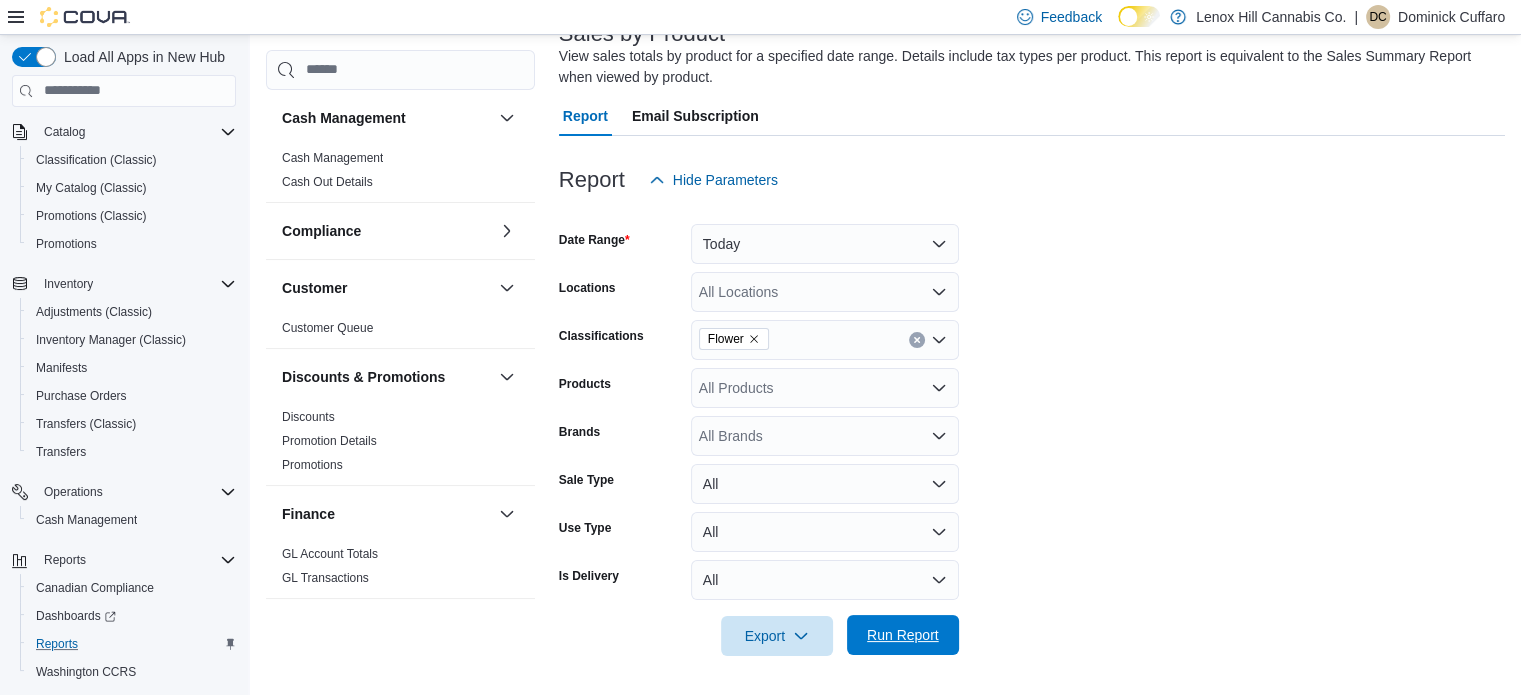 click on "Run Report" at bounding box center (903, 635) 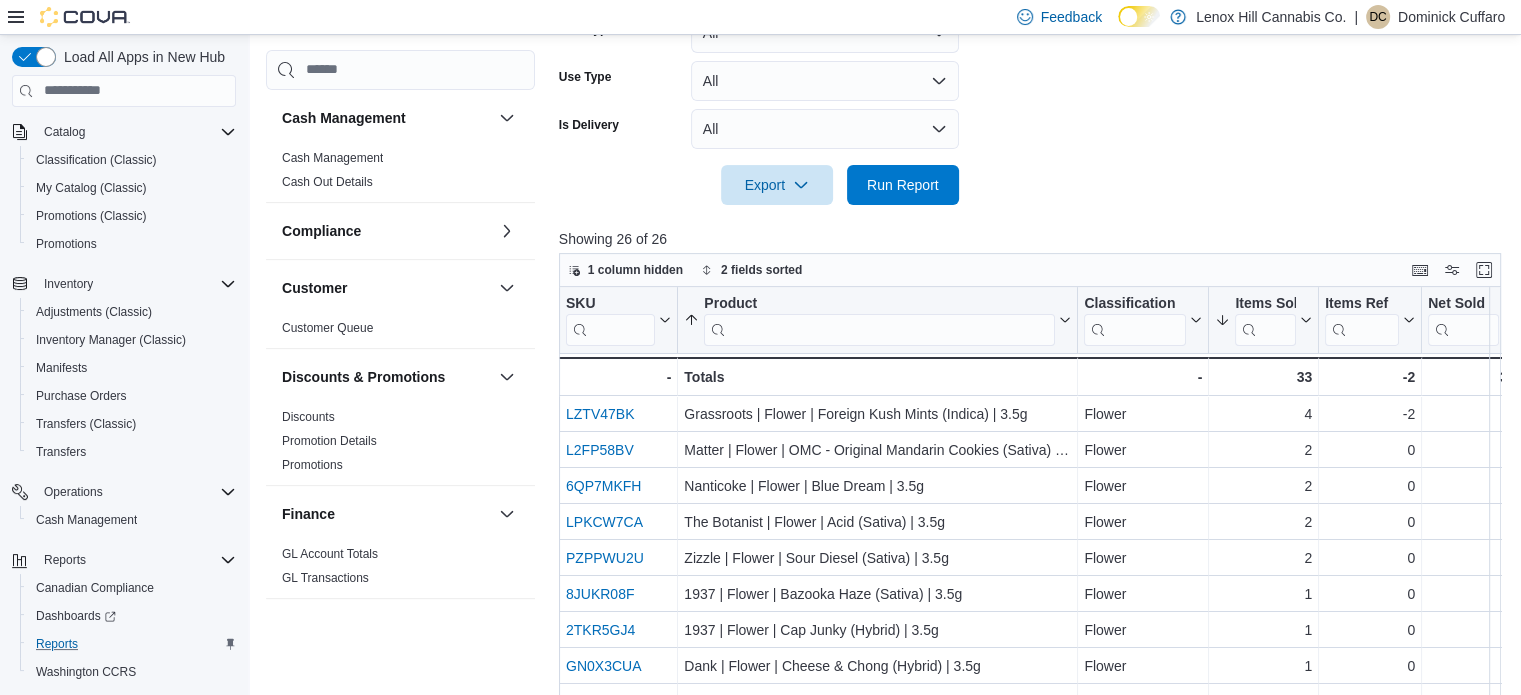 scroll, scrollTop: 722, scrollLeft: 0, axis: vertical 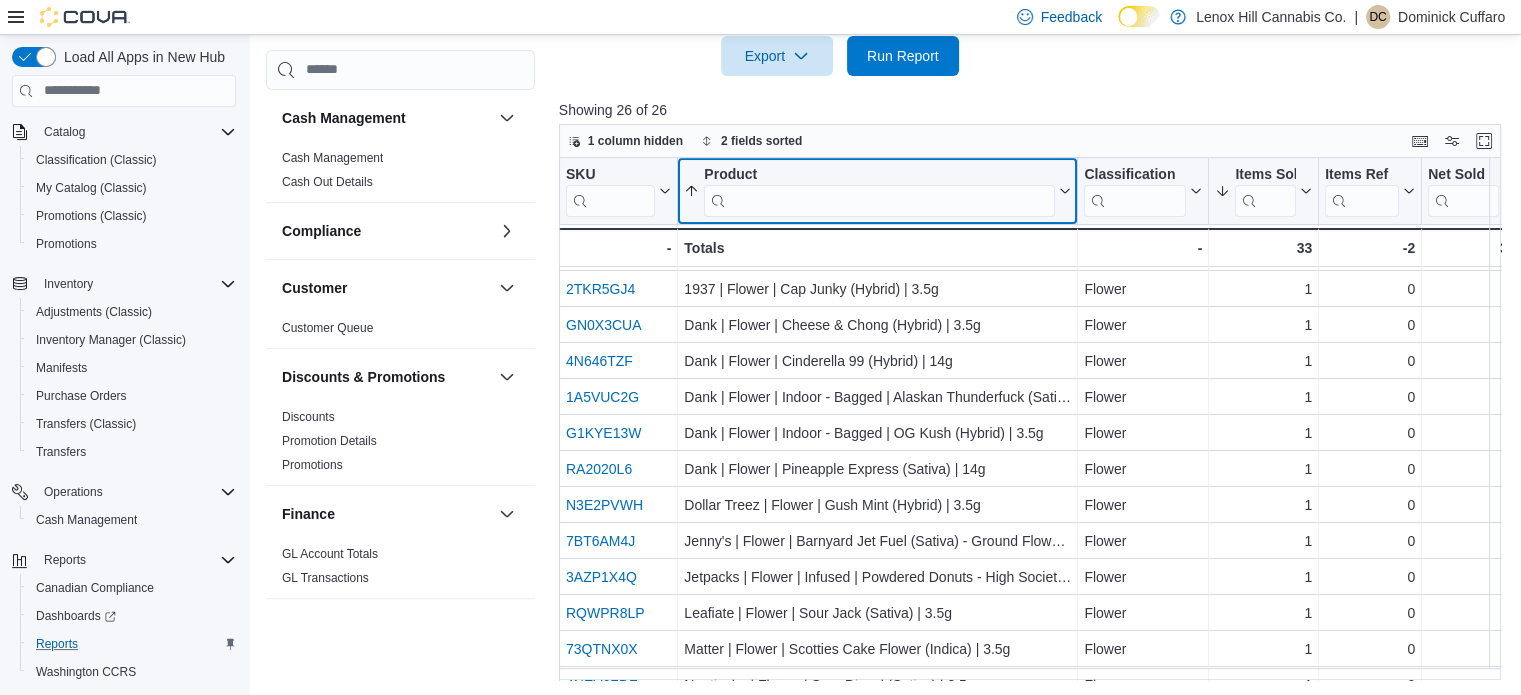 click at bounding box center (879, 200) 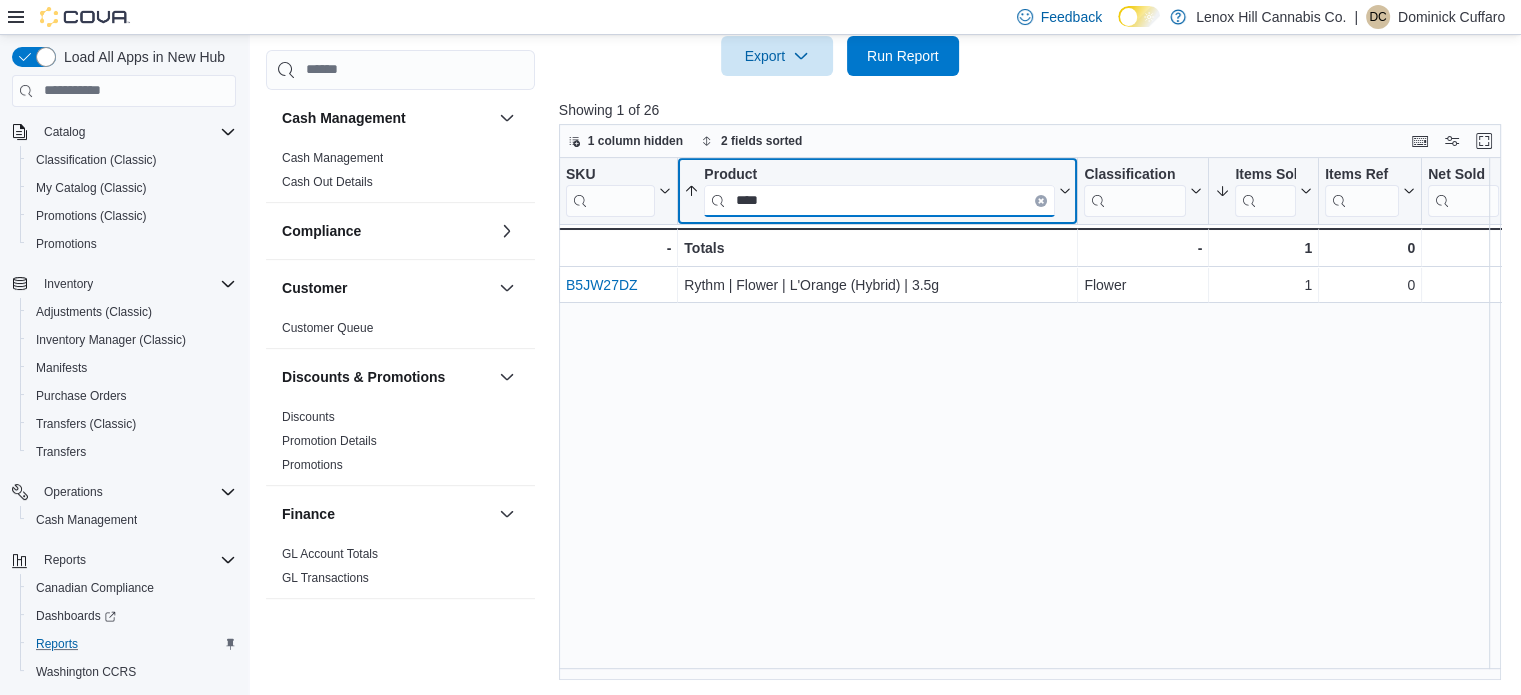 scroll, scrollTop: 0, scrollLeft: 0, axis: both 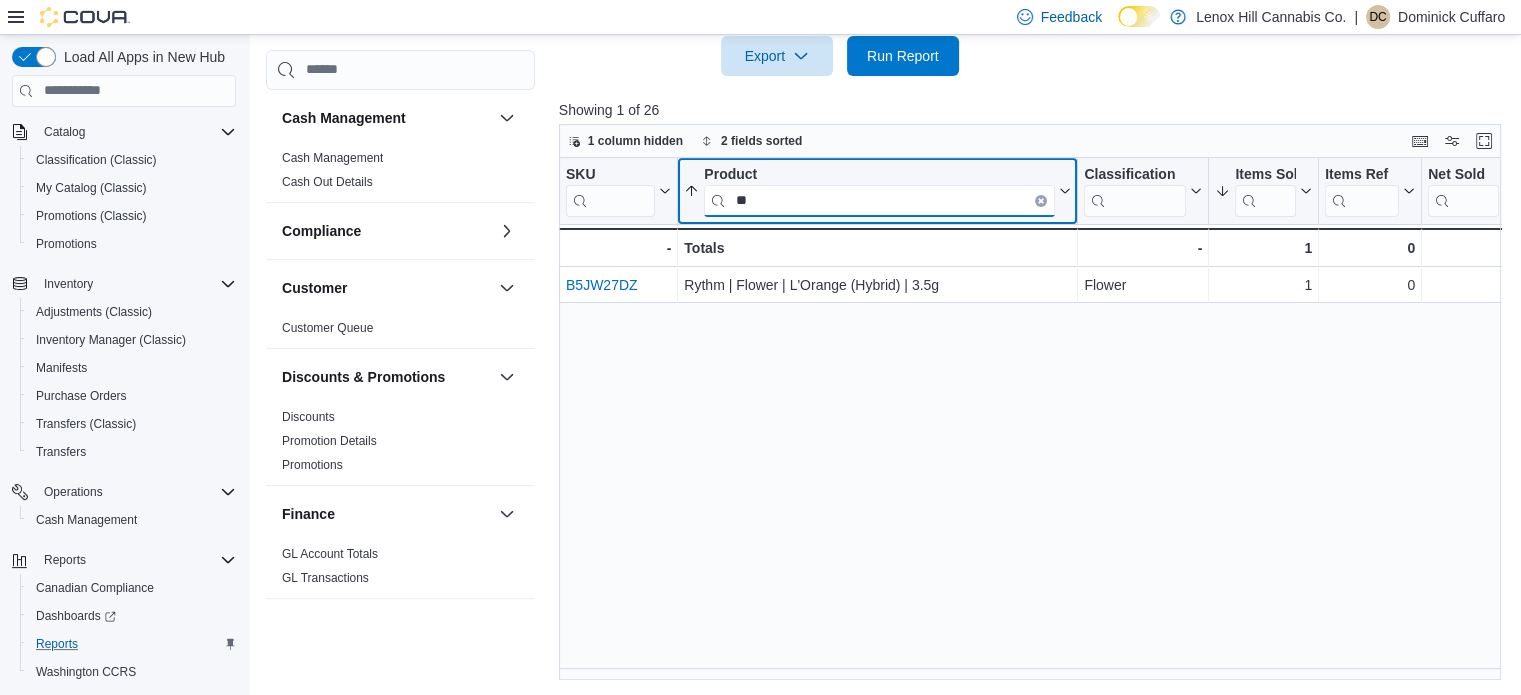 type on "*" 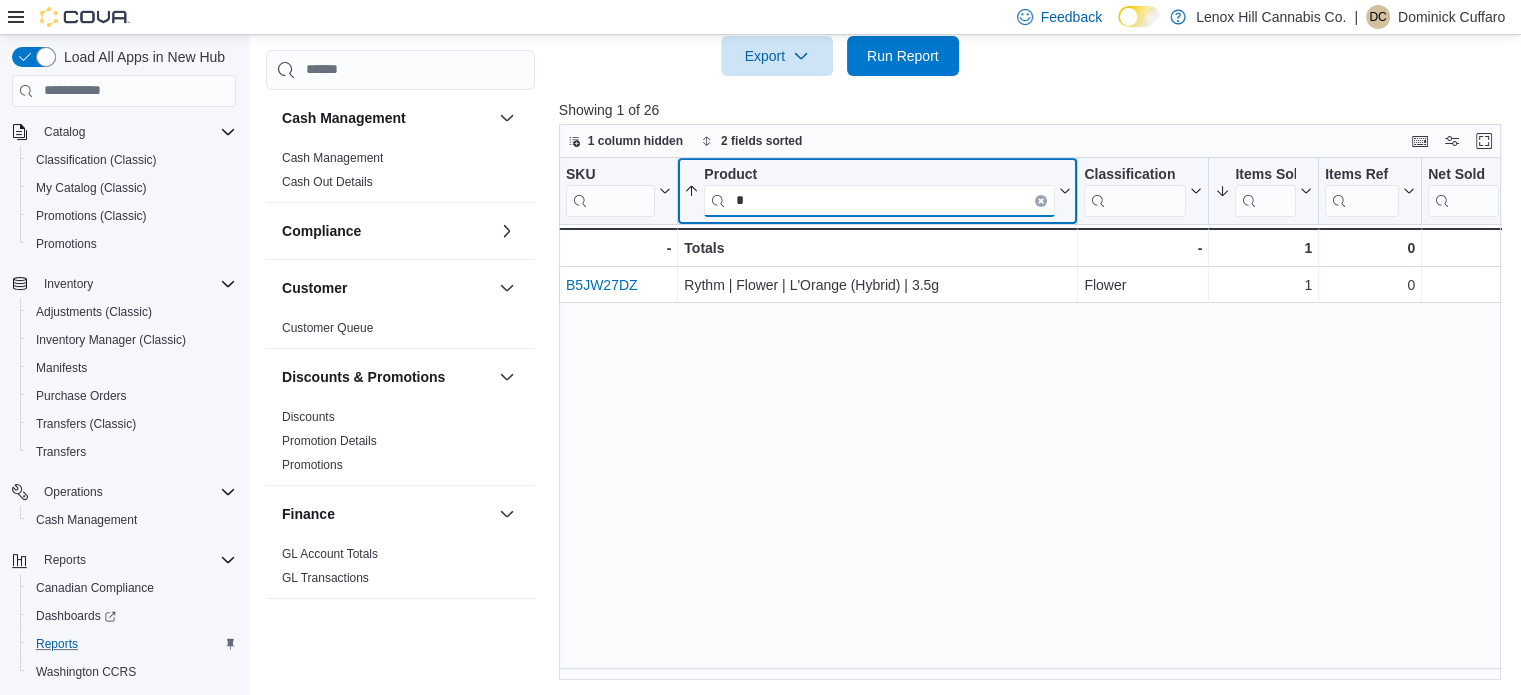 type 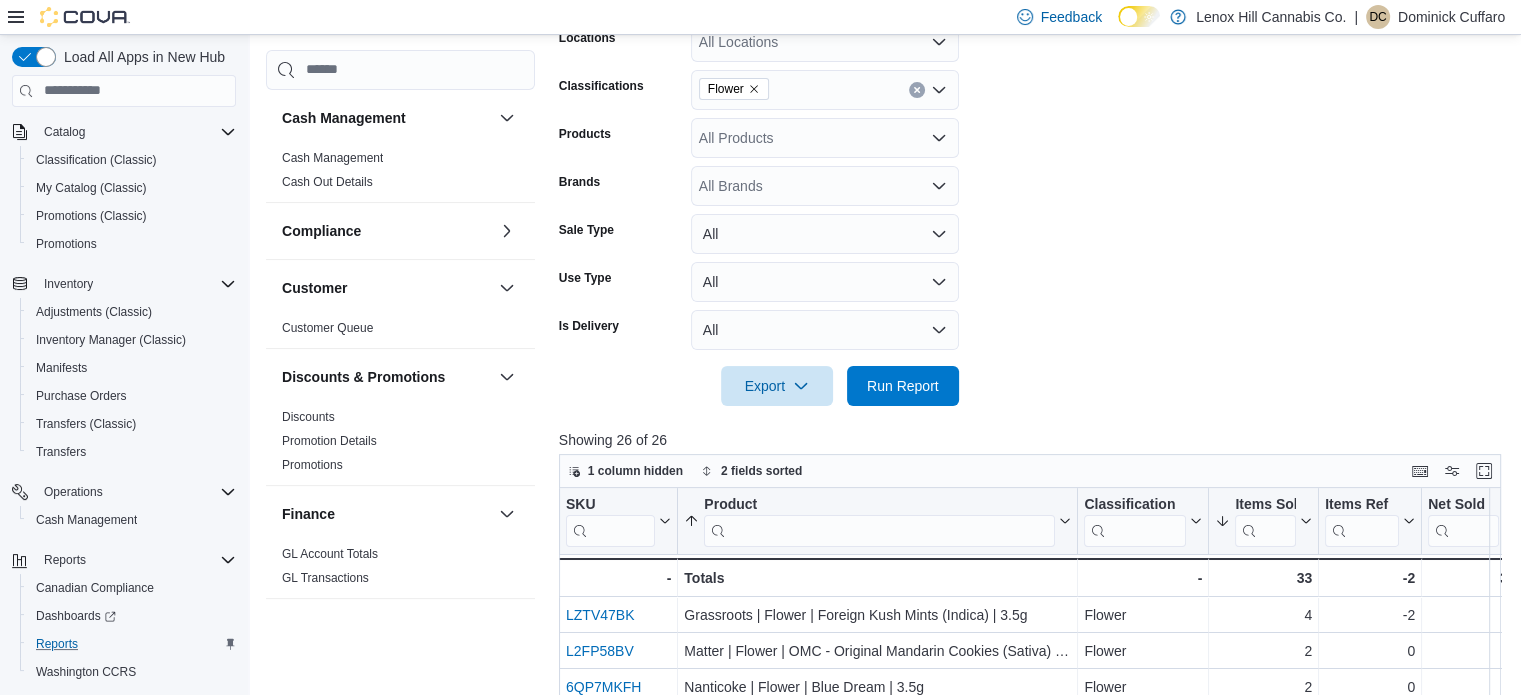 scroll, scrollTop: 389, scrollLeft: 0, axis: vertical 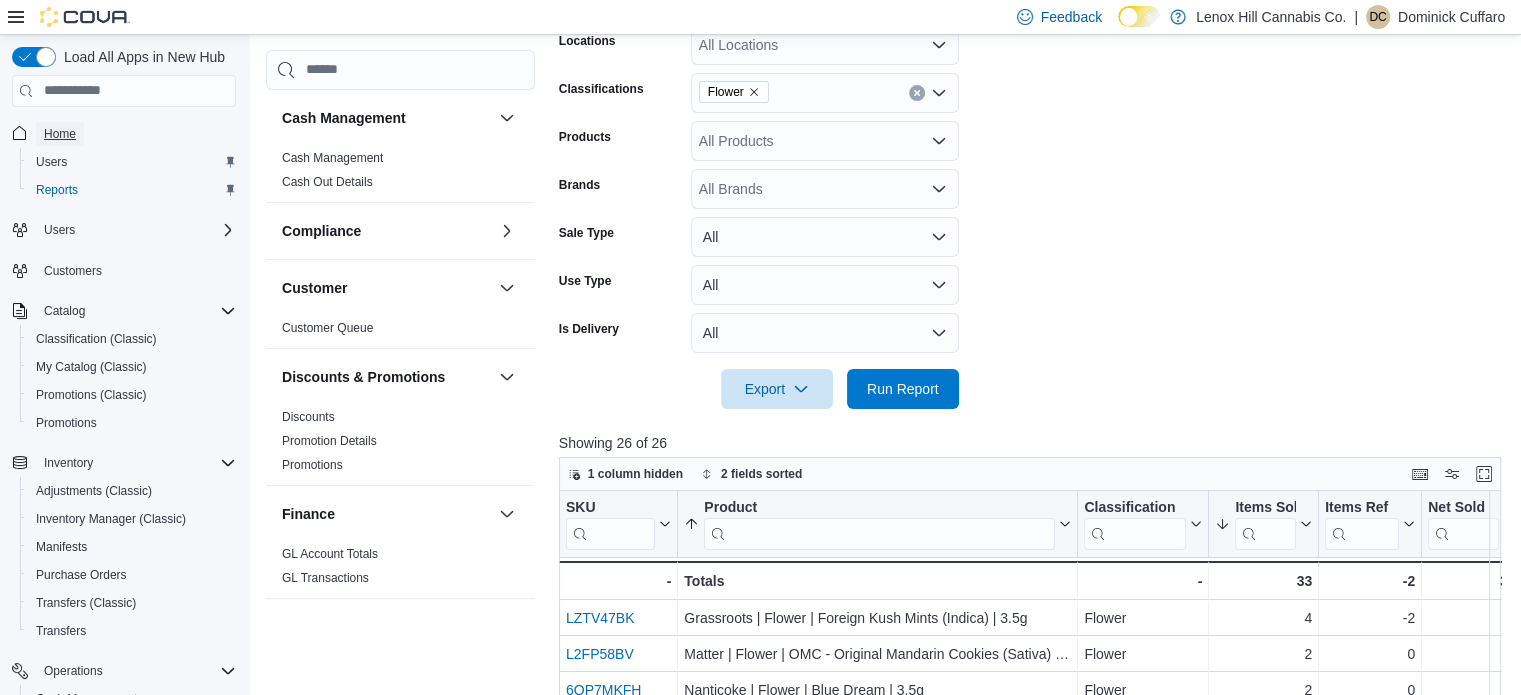 click on "Home" at bounding box center (60, 134) 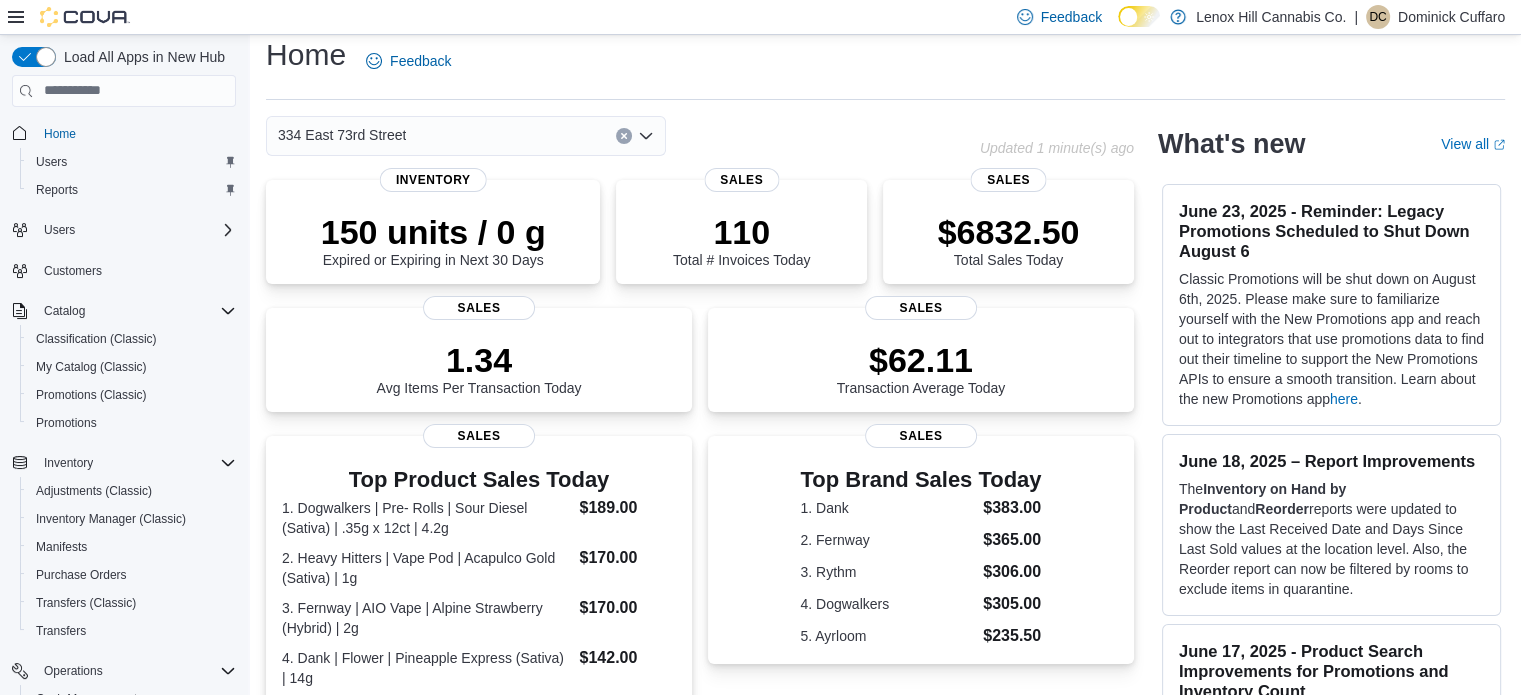 scroll, scrollTop: 0, scrollLeft: 0, axis: both 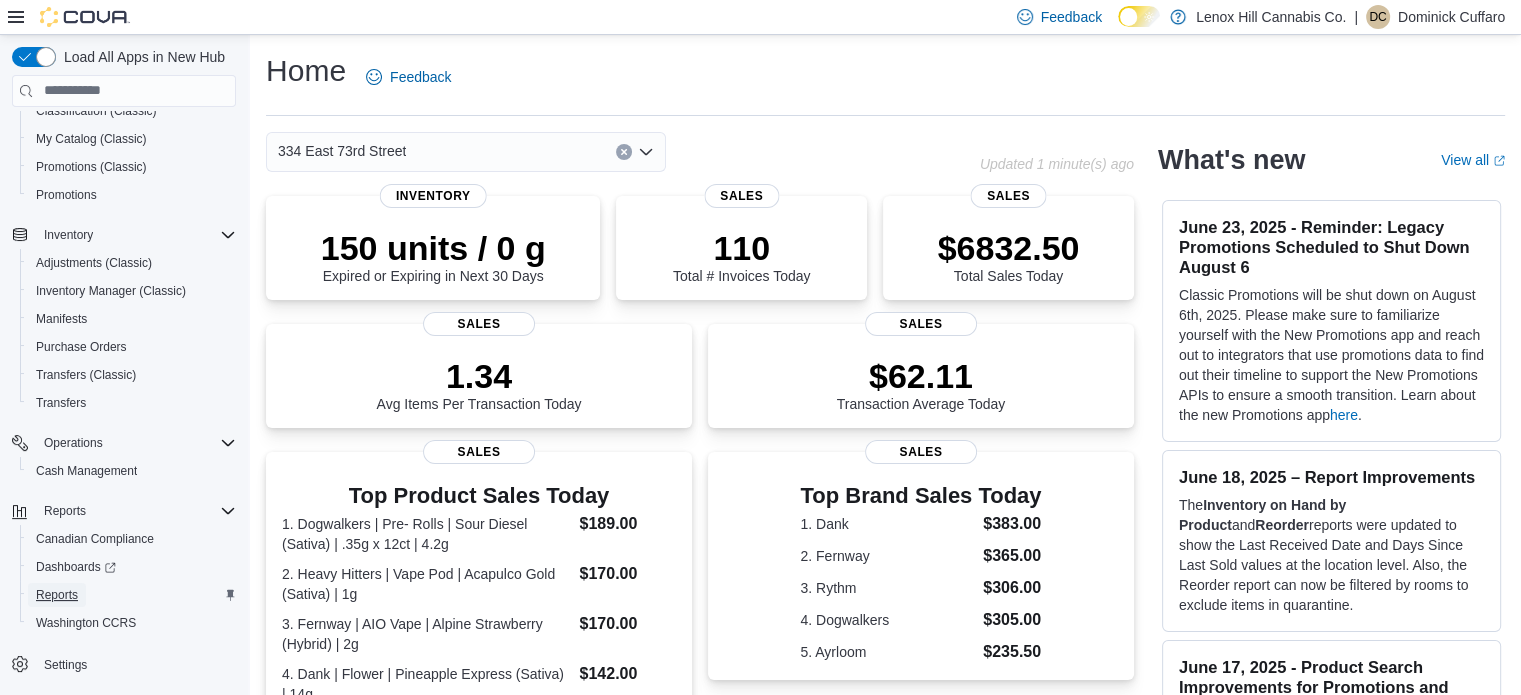 click on "Reports" at bounding box center [57, 595] 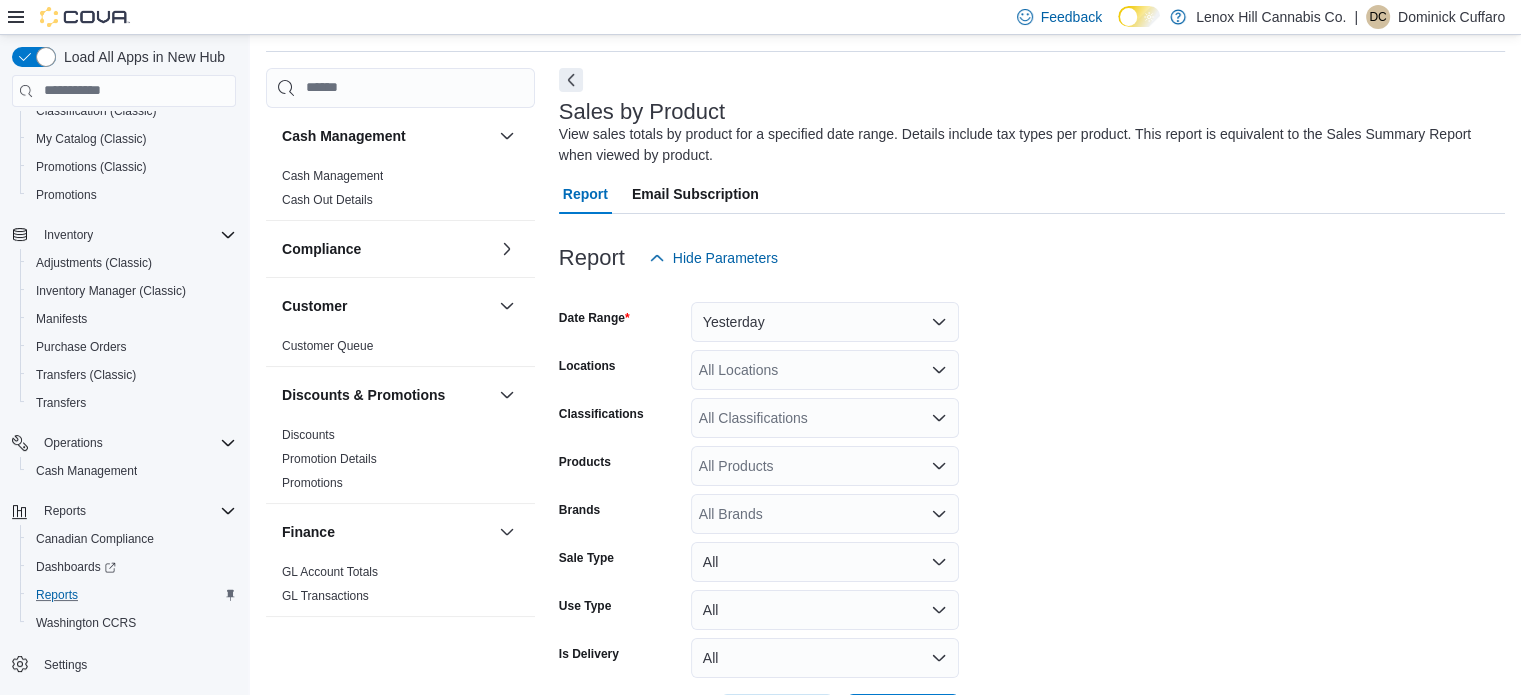 scroll, scrollTop: 67, scrollLeft: 0, axis: vertical 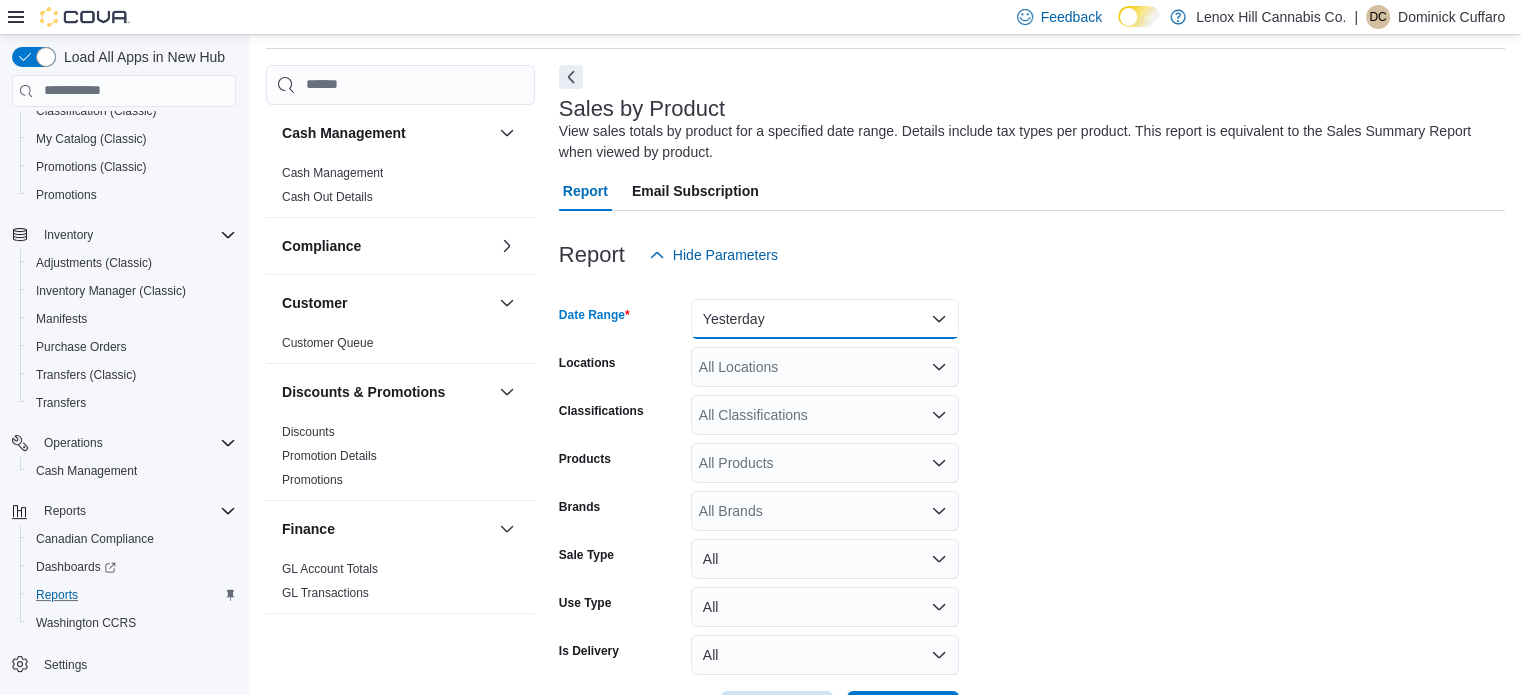click on "Yesterday" at bounding box center (825, 319) 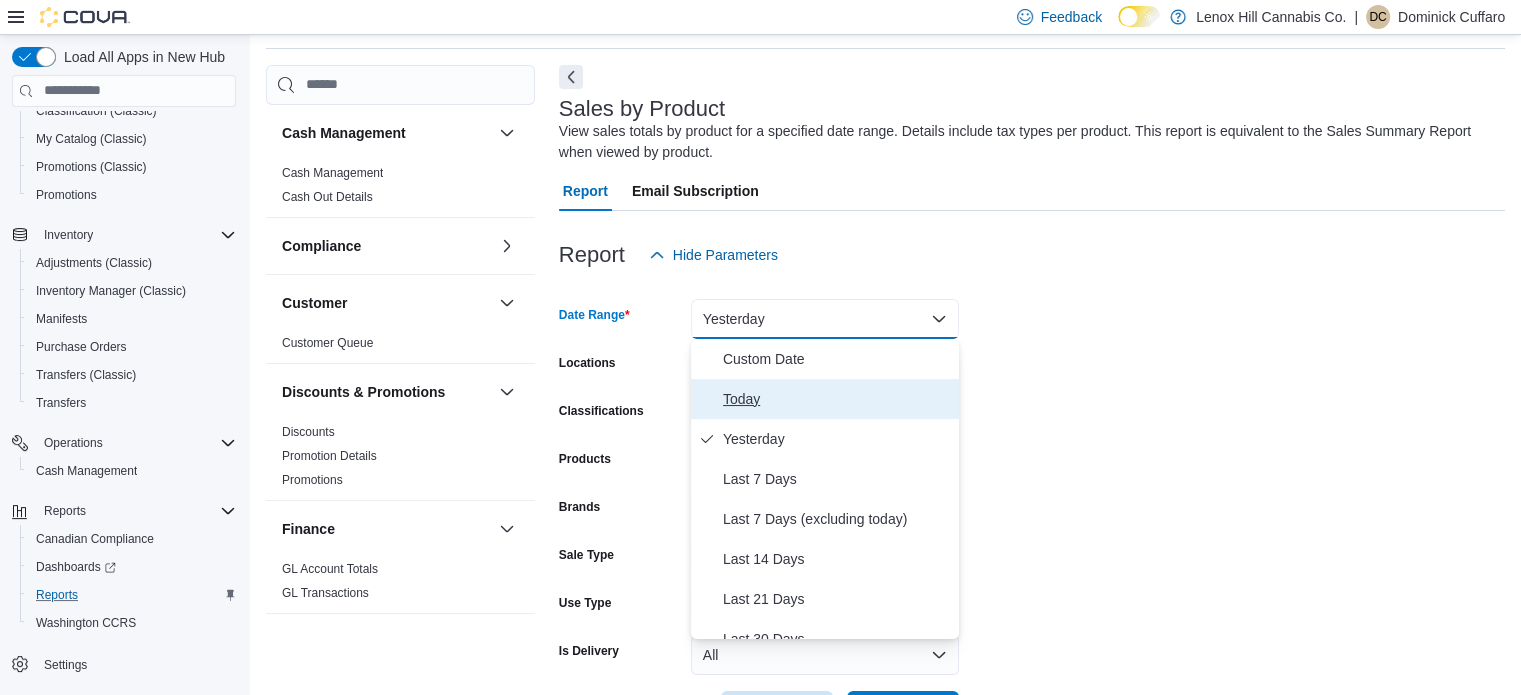 click on "Today" at bounding box center [837, 399] 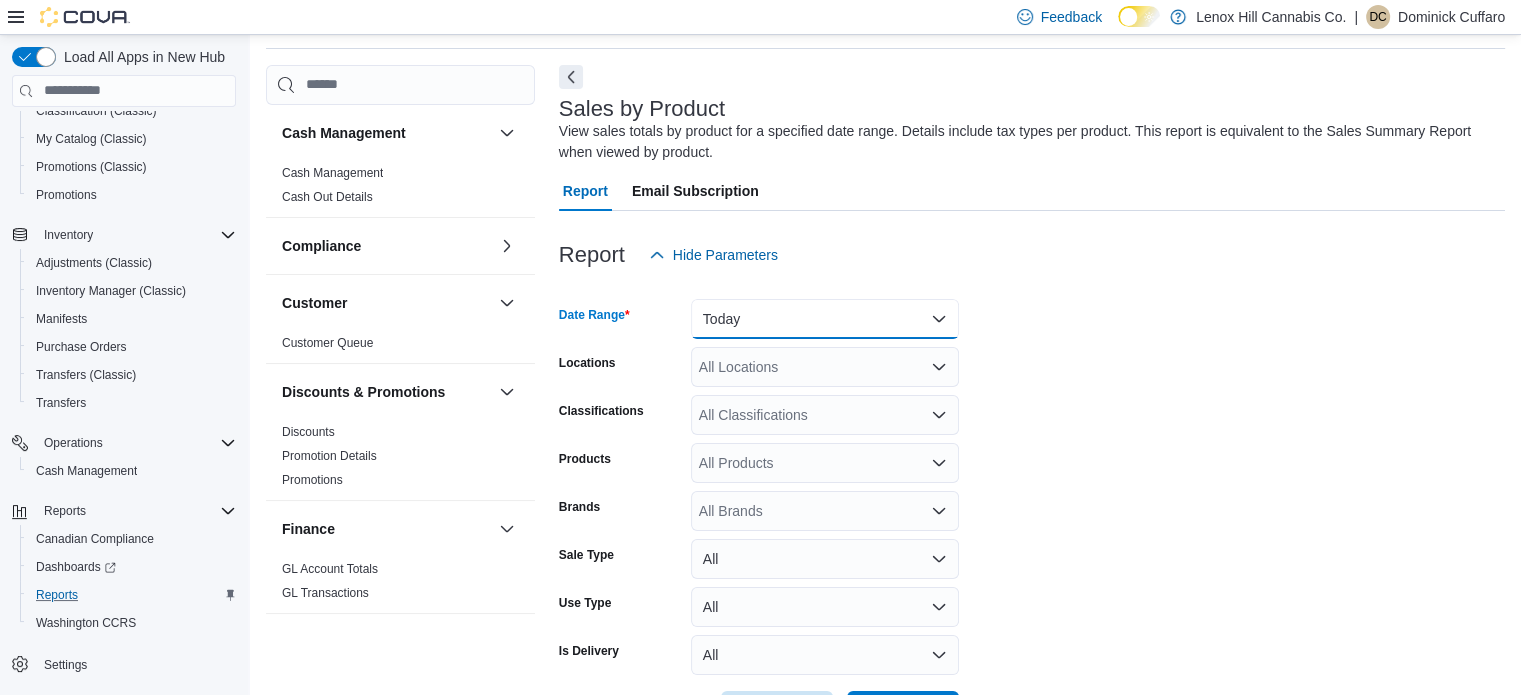scroll, scrollTop: 142, scrollLeft: 0, axis: vertical 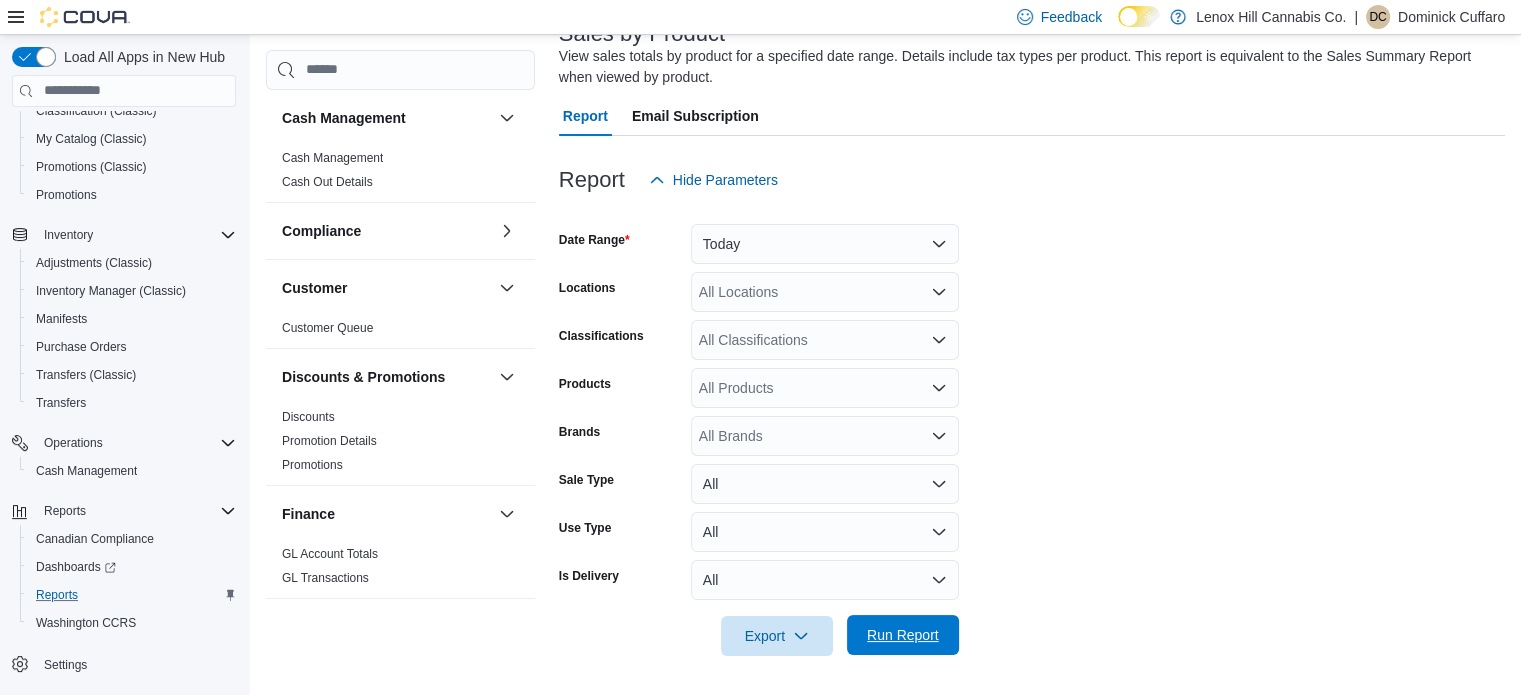 click on "Run Report" at bounding box center (903, 635) 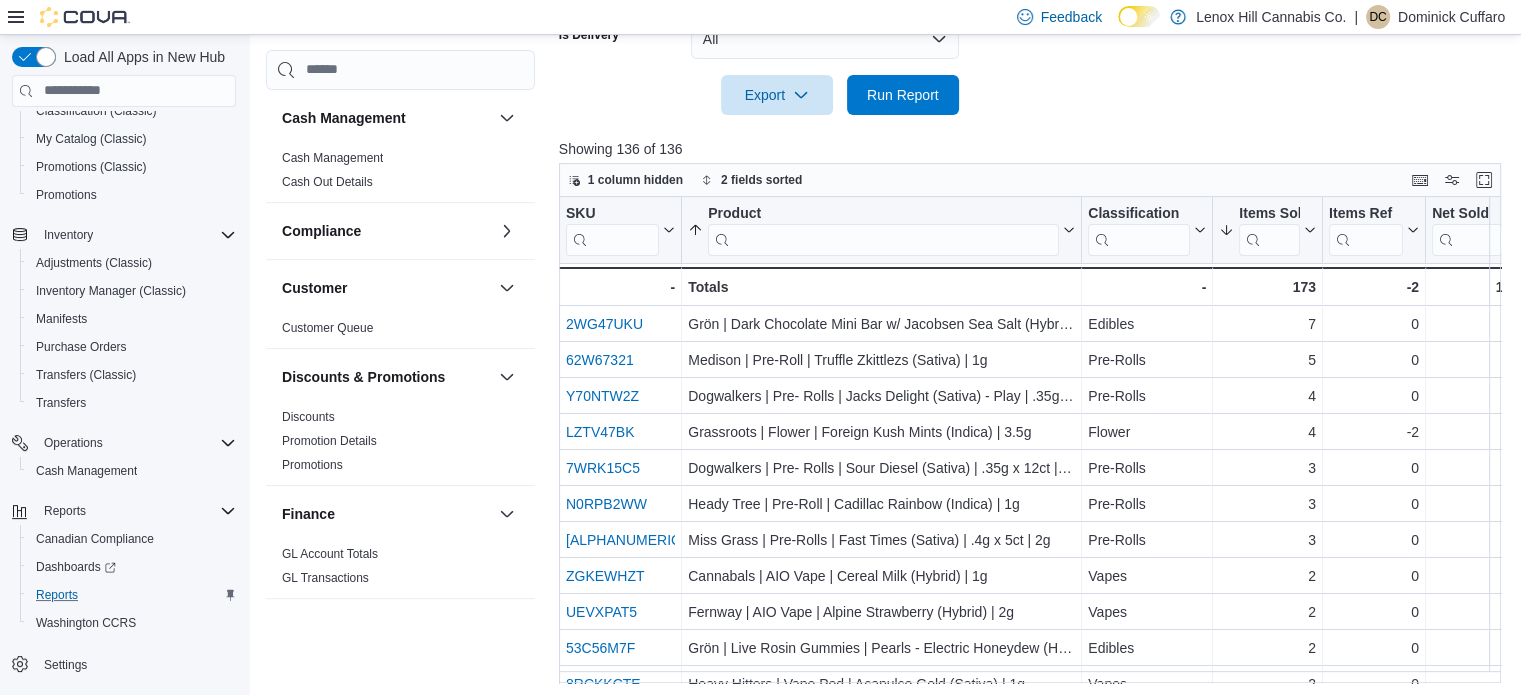 scroll, scrollTop: 702, scrollLeft: 0, axis: vertical 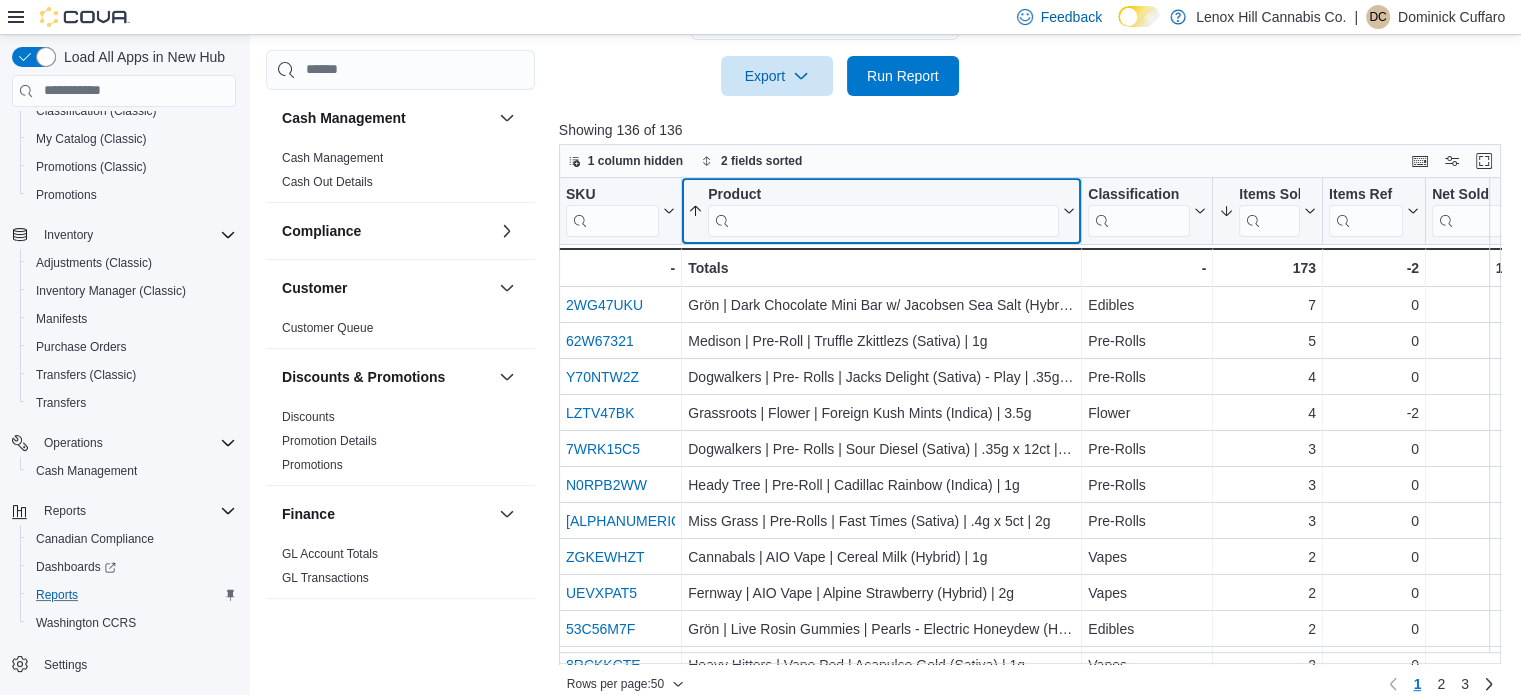 click at bounding box center (883, 220) 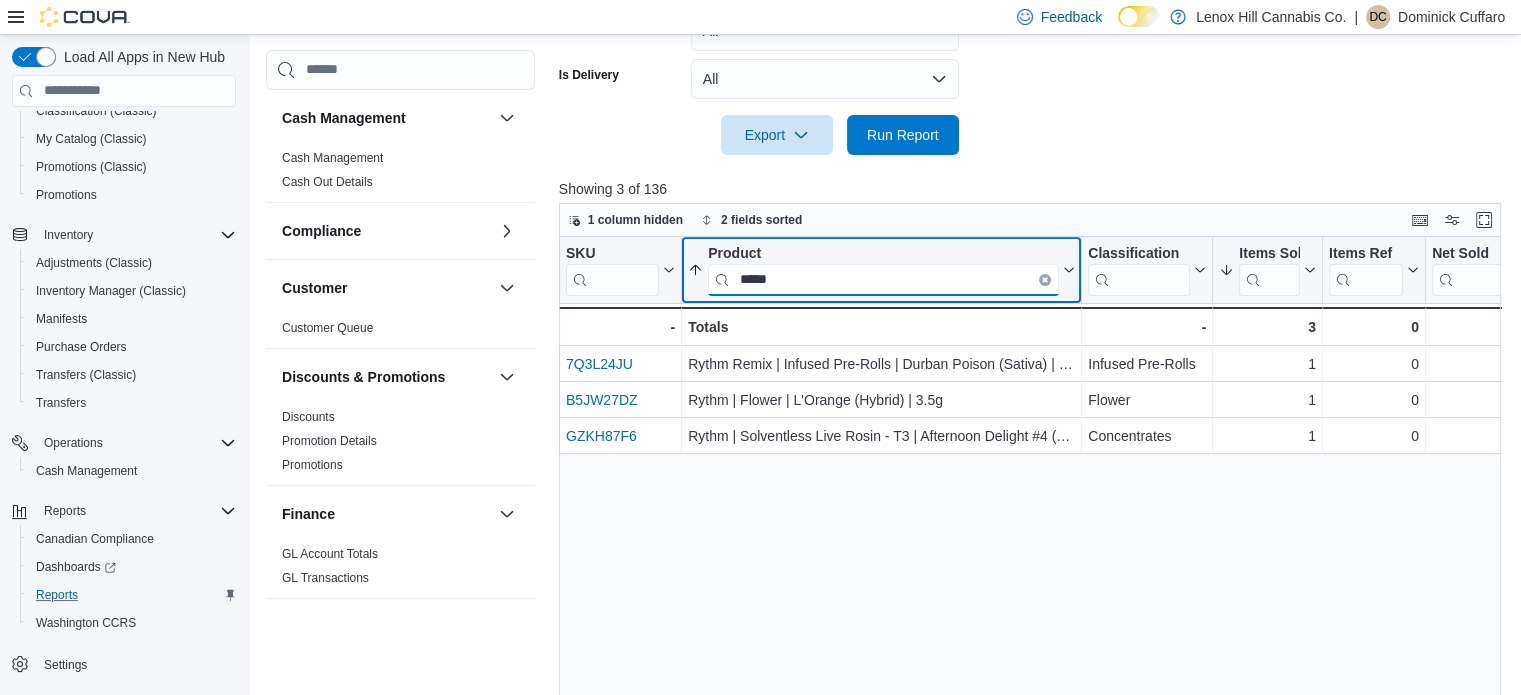 scroll, scrollTop: 671, scrollLeft: 0, axis: vertical 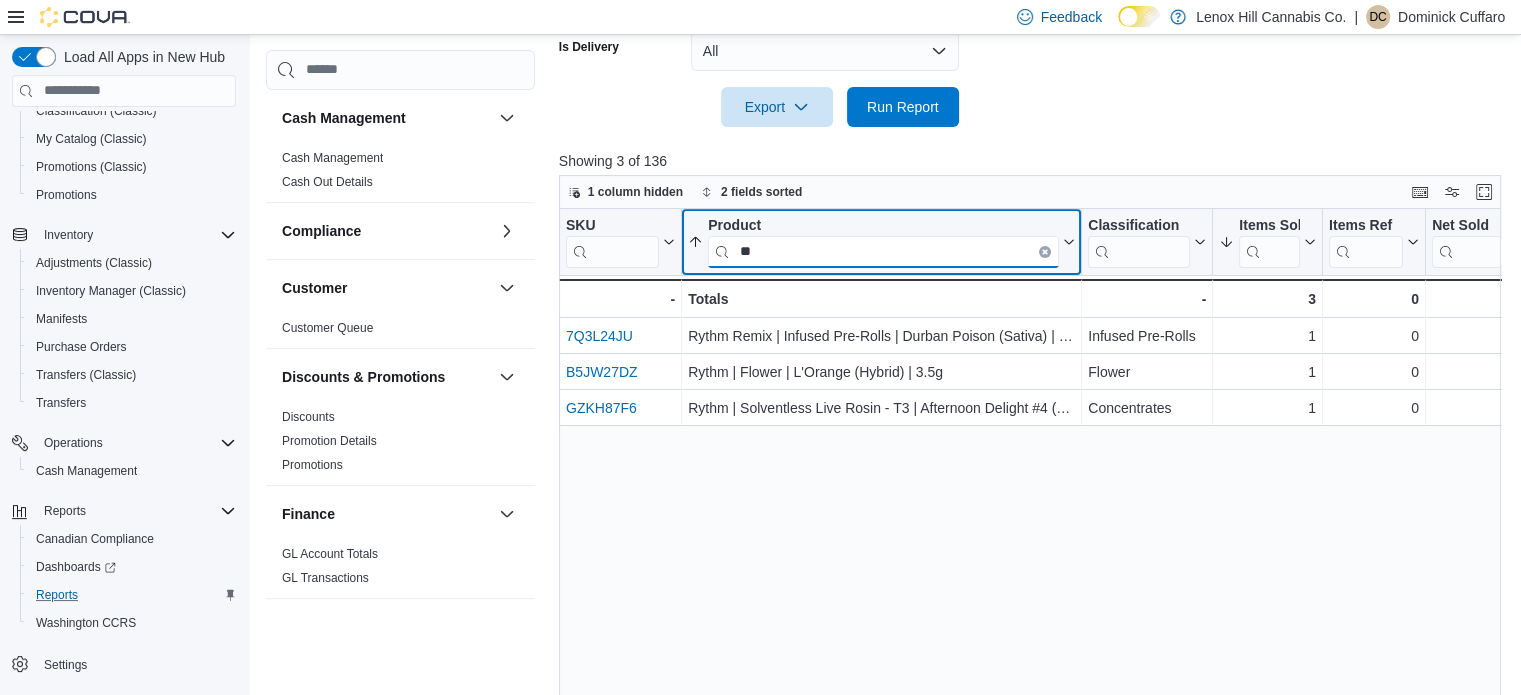 type on "*" 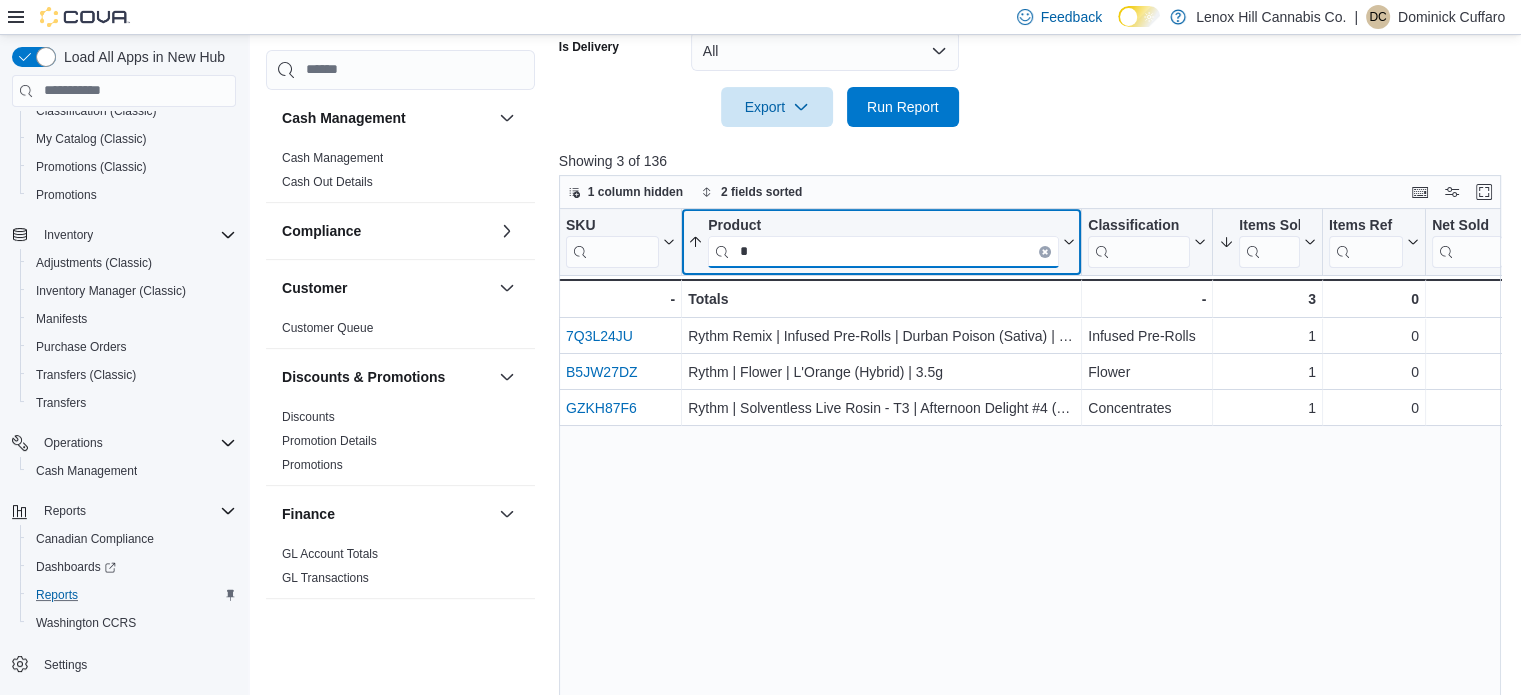 type 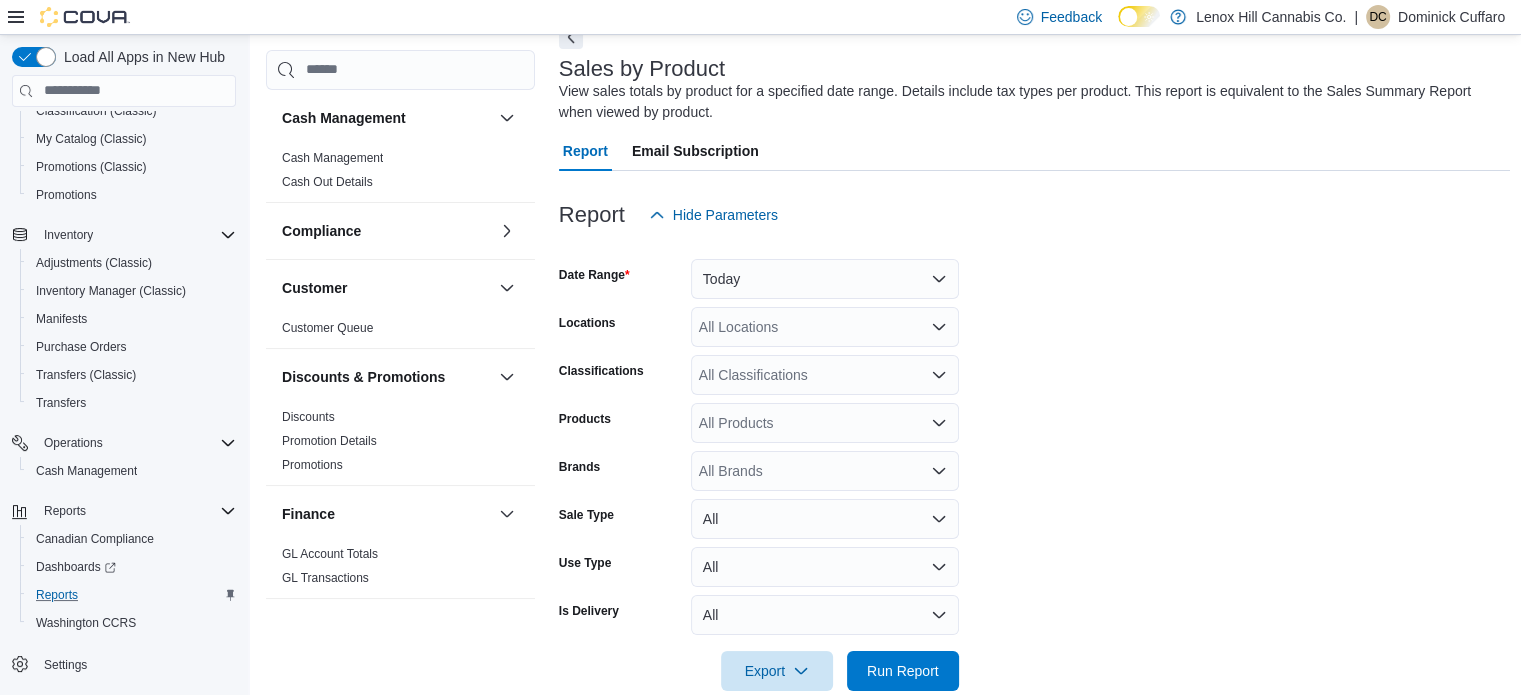 scroll, scrollTop: 104, scrollLeft: 0, axis: vertical 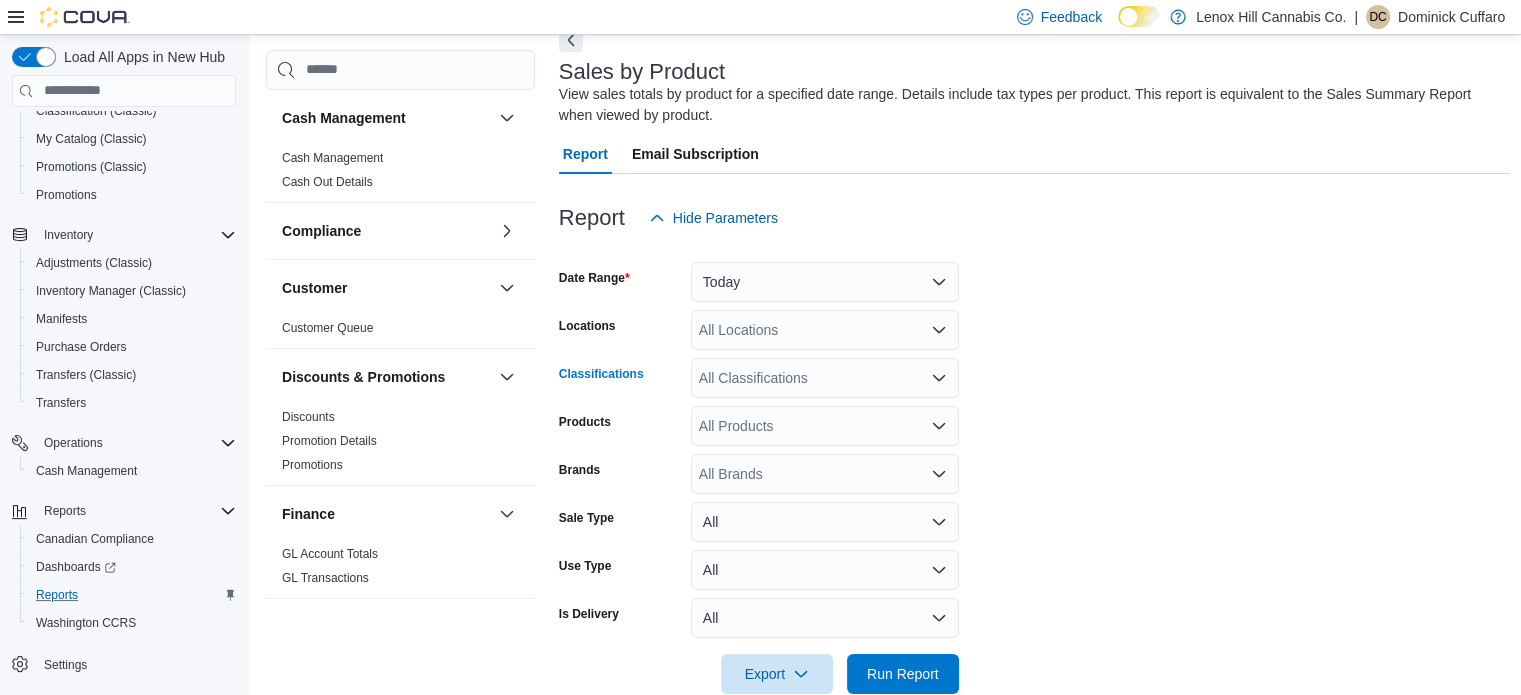 click on "All Classifications" at bounding box center (825, 378) 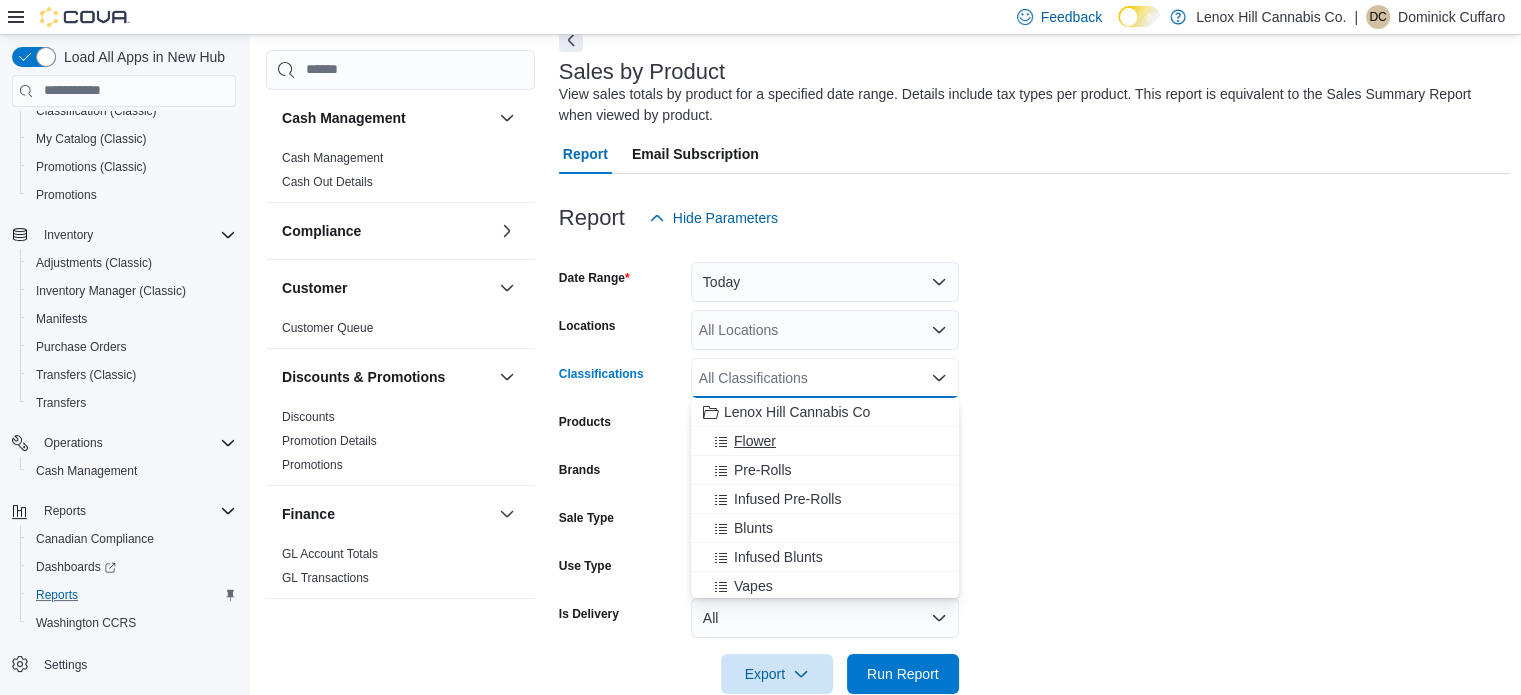 click on "Flower" at bounding box center (755, 441) 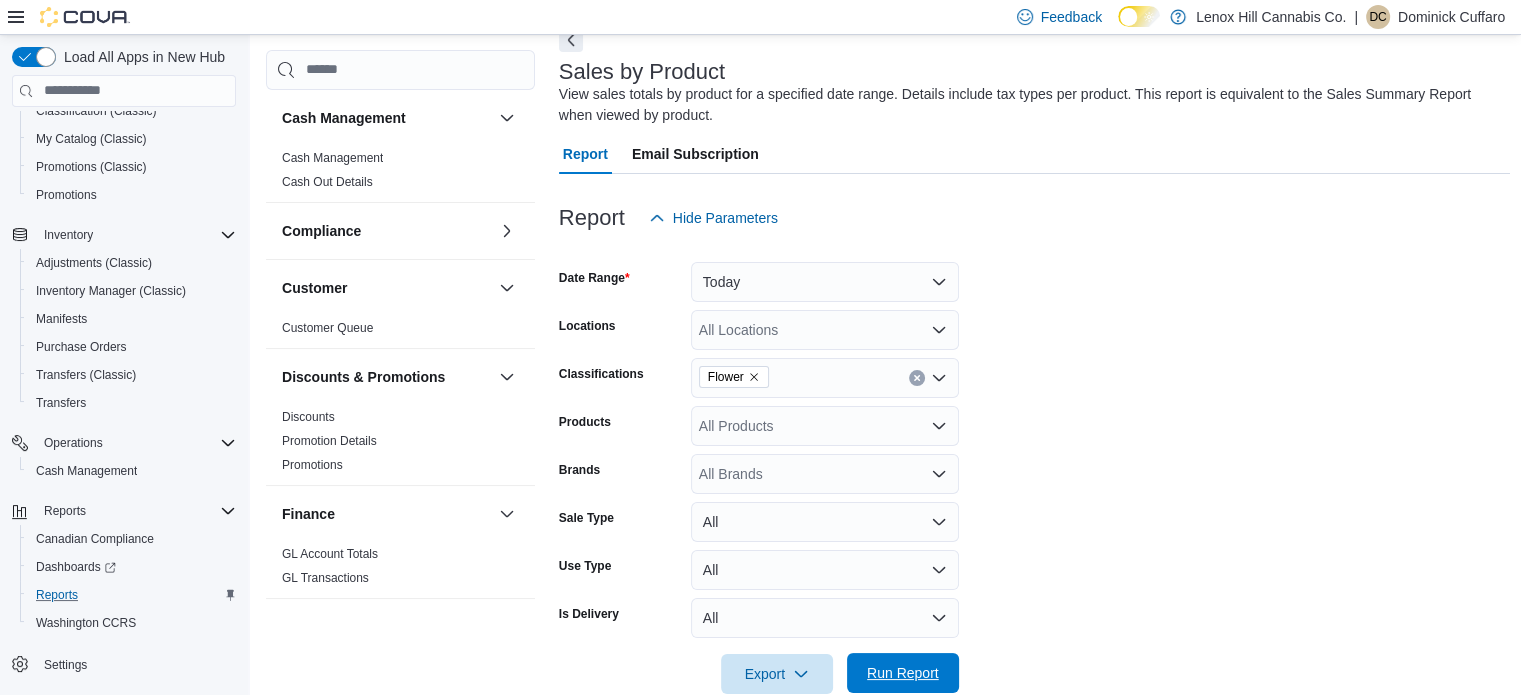 click on "Run Report" at bounding box center (903, 673) 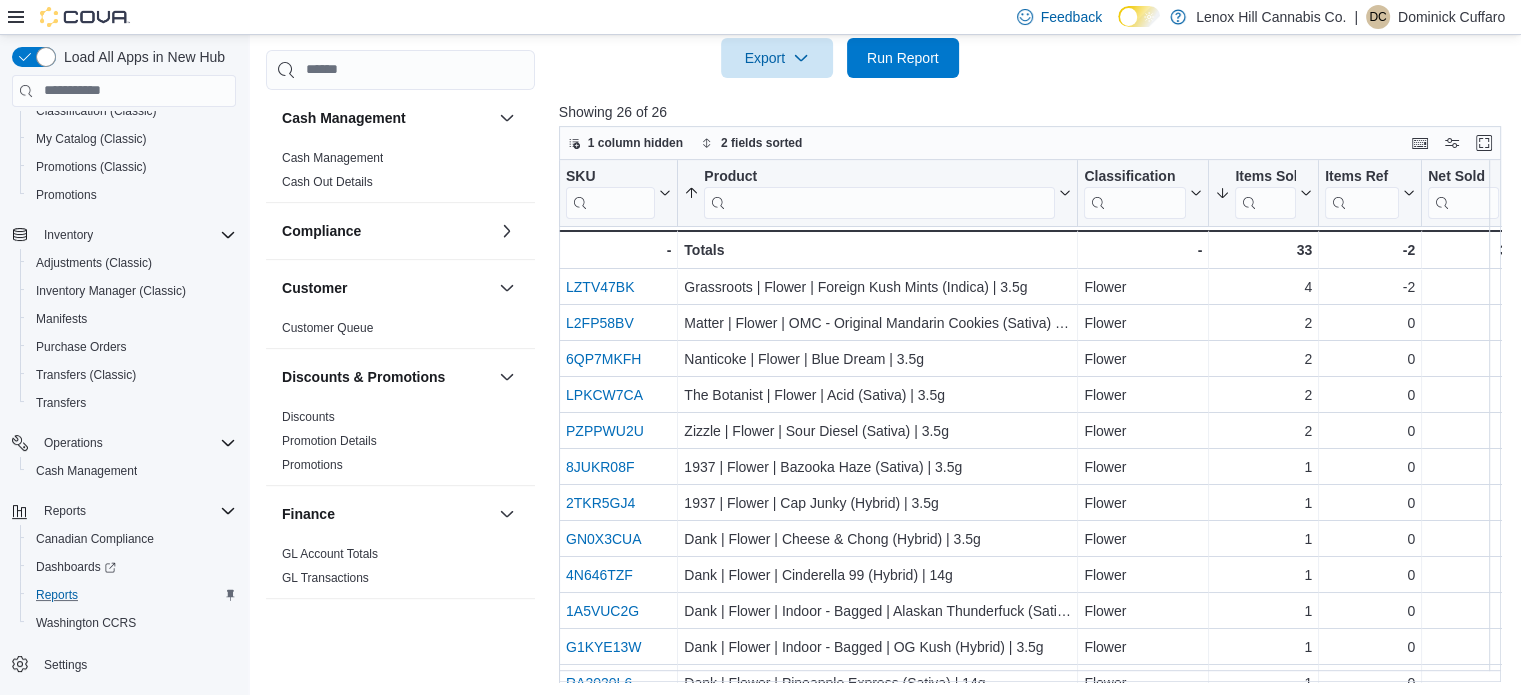 scroll, scrollTop: 722, scrollLeft: 0, axis: vertical 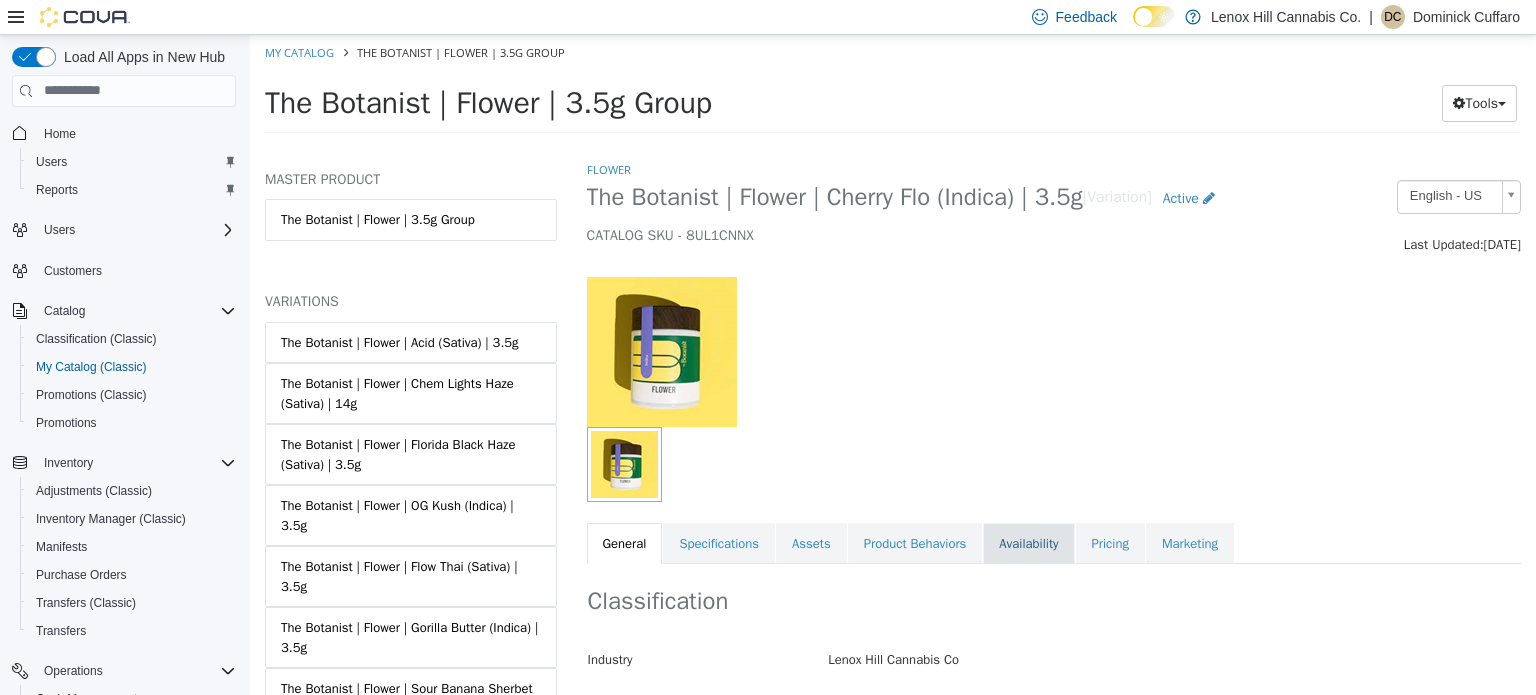 click on "Availability" at bounding box center (1028, 543) 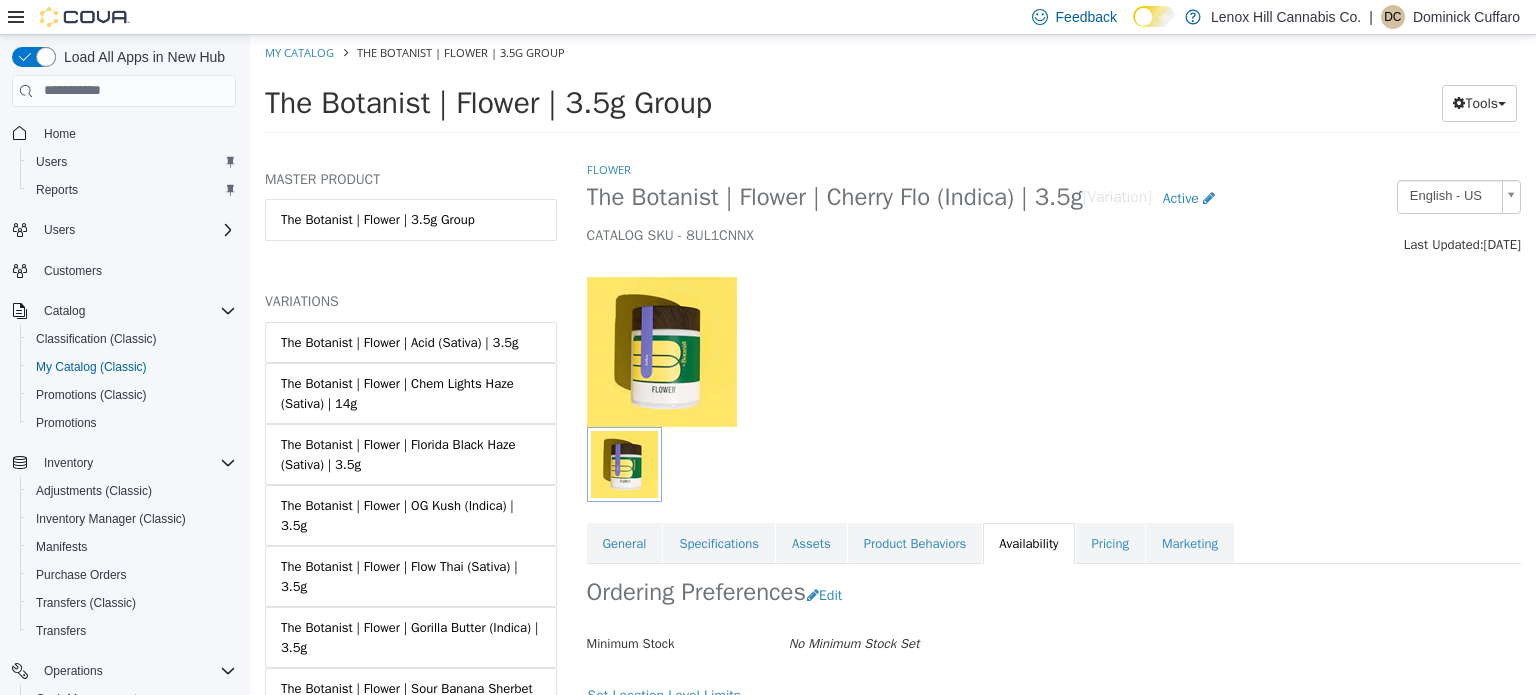 scroll, scrollTop: 184, scrollLeft: 0, axis: vertical 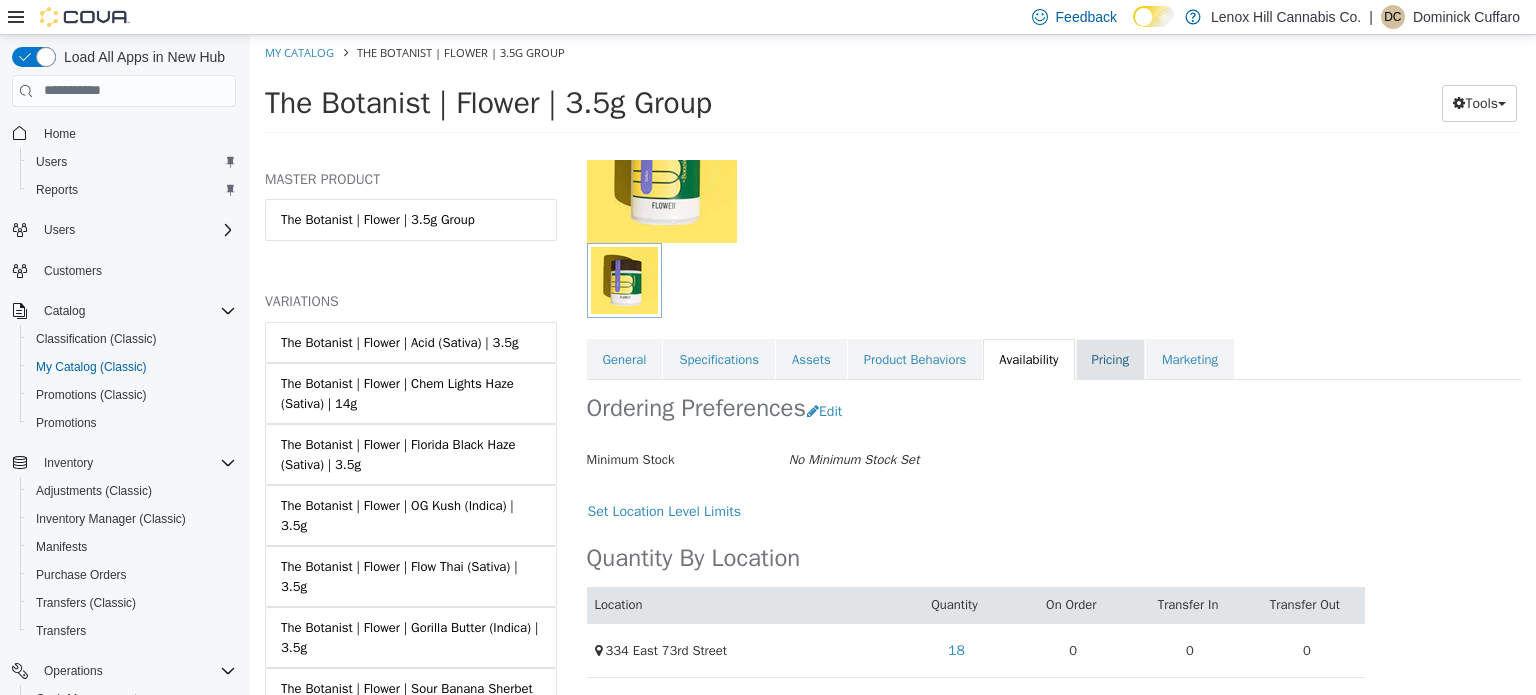 click on "Pricing" at bounding box center [1110, 359] 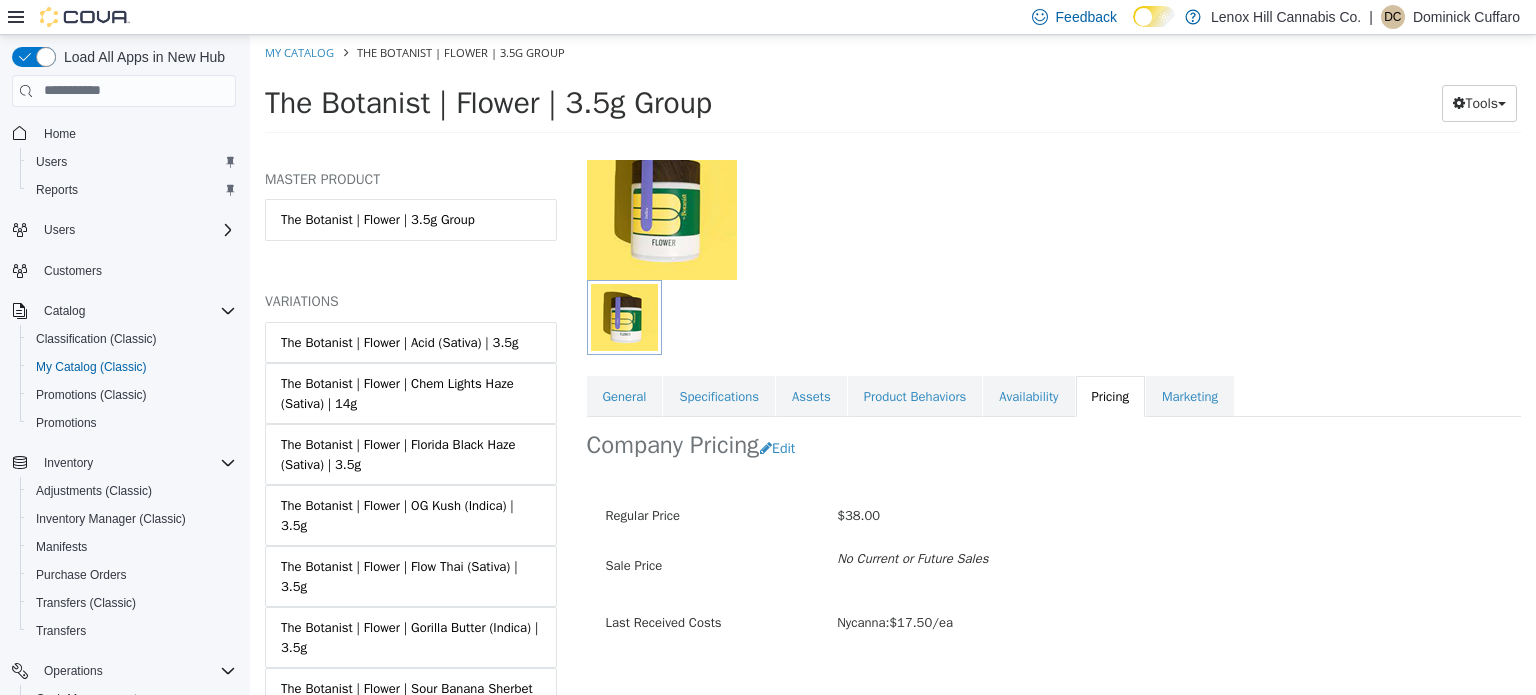 scroll, scrollTop: 179, scrollLeft: 0, axis: vertical 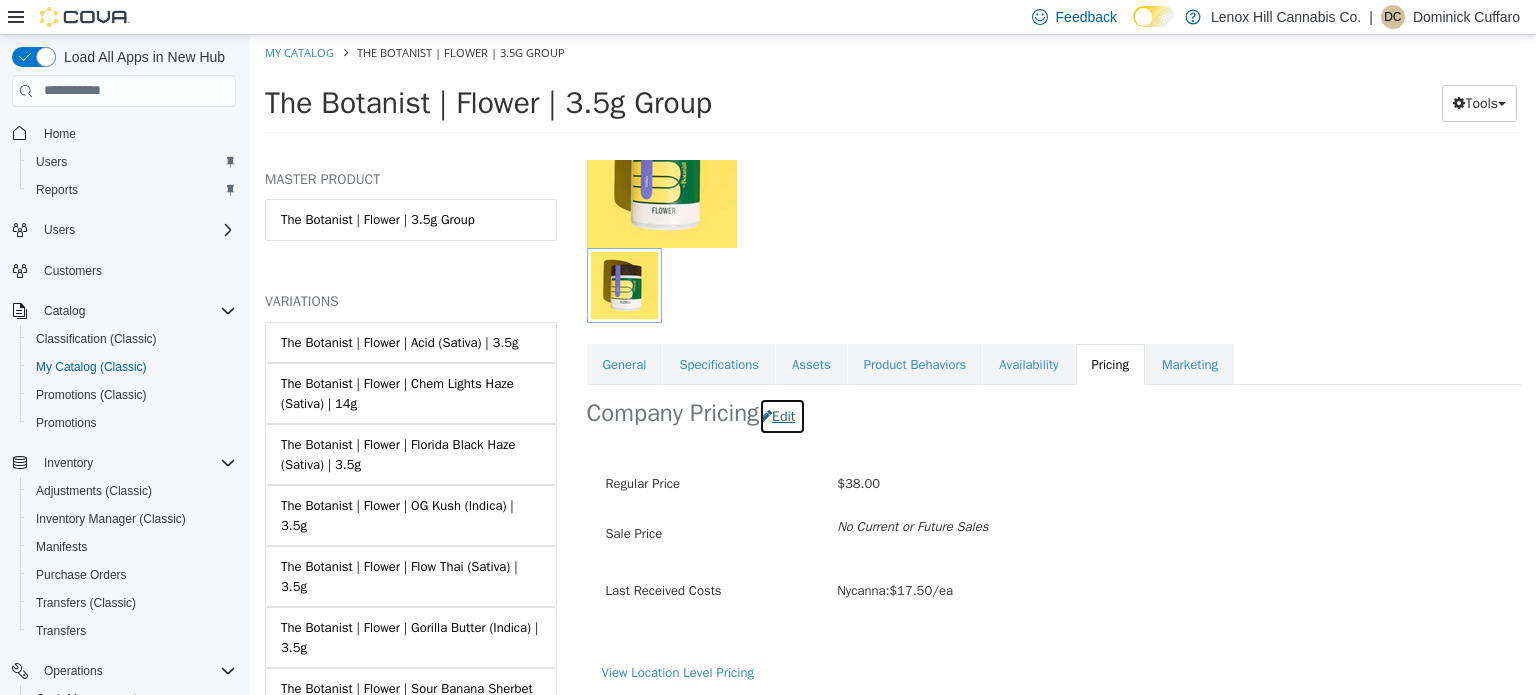 click on "Edit" at bounding box center (782, 415) 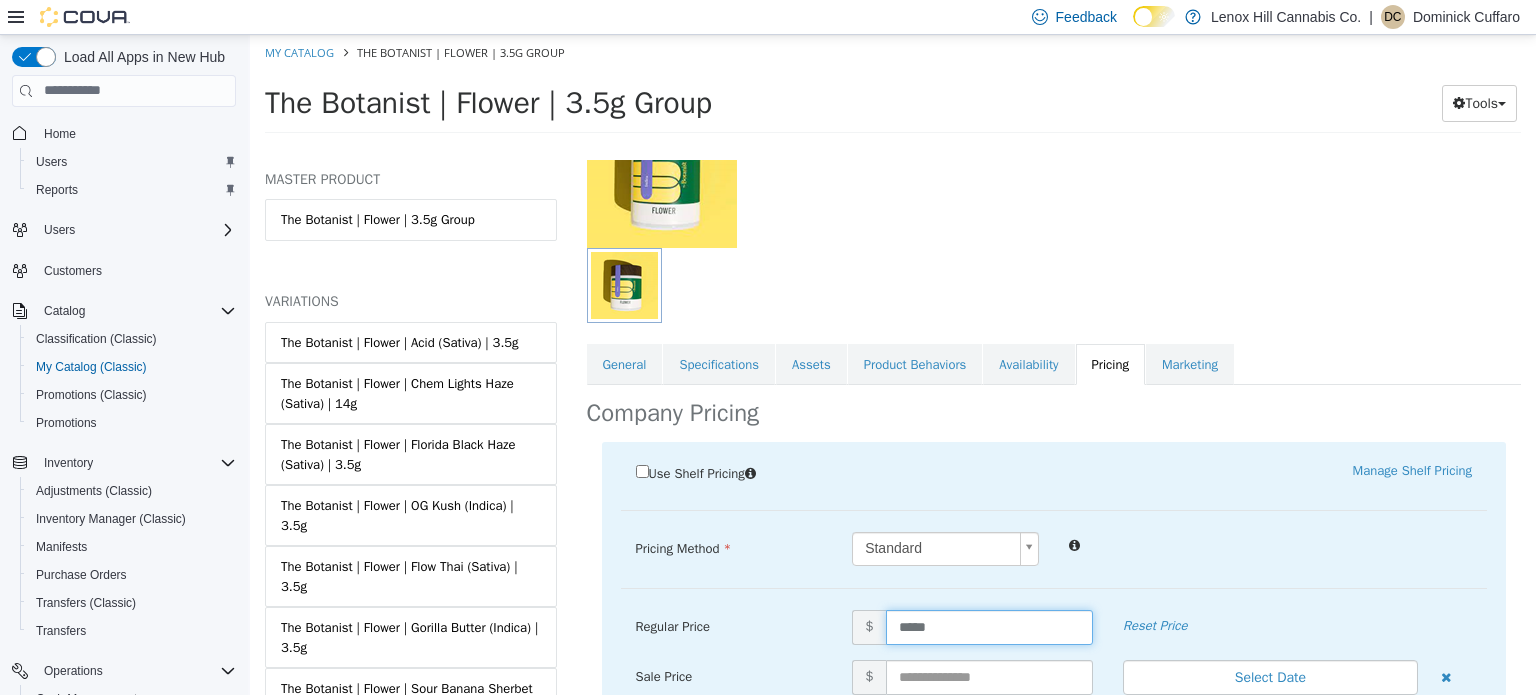 click on "*****" at bounding box center [989, 626] 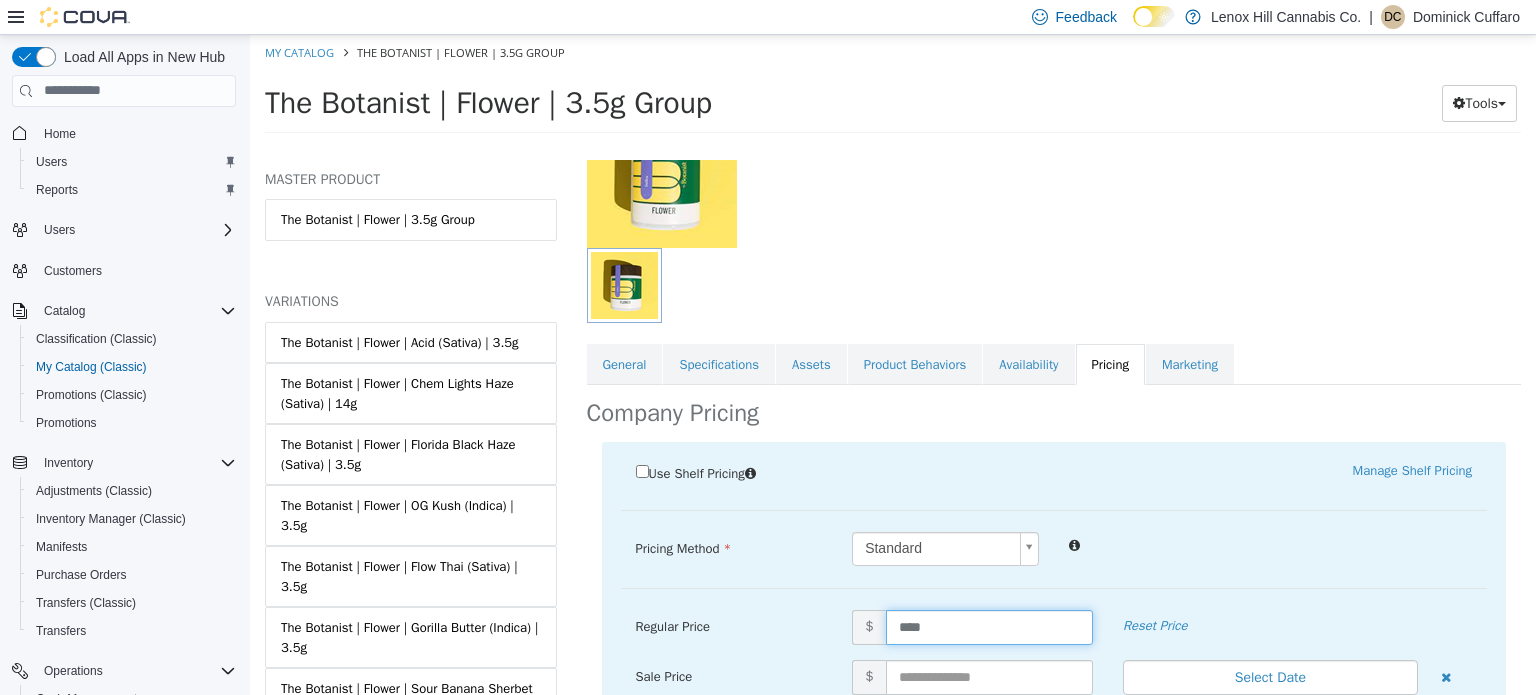 type on "*****" 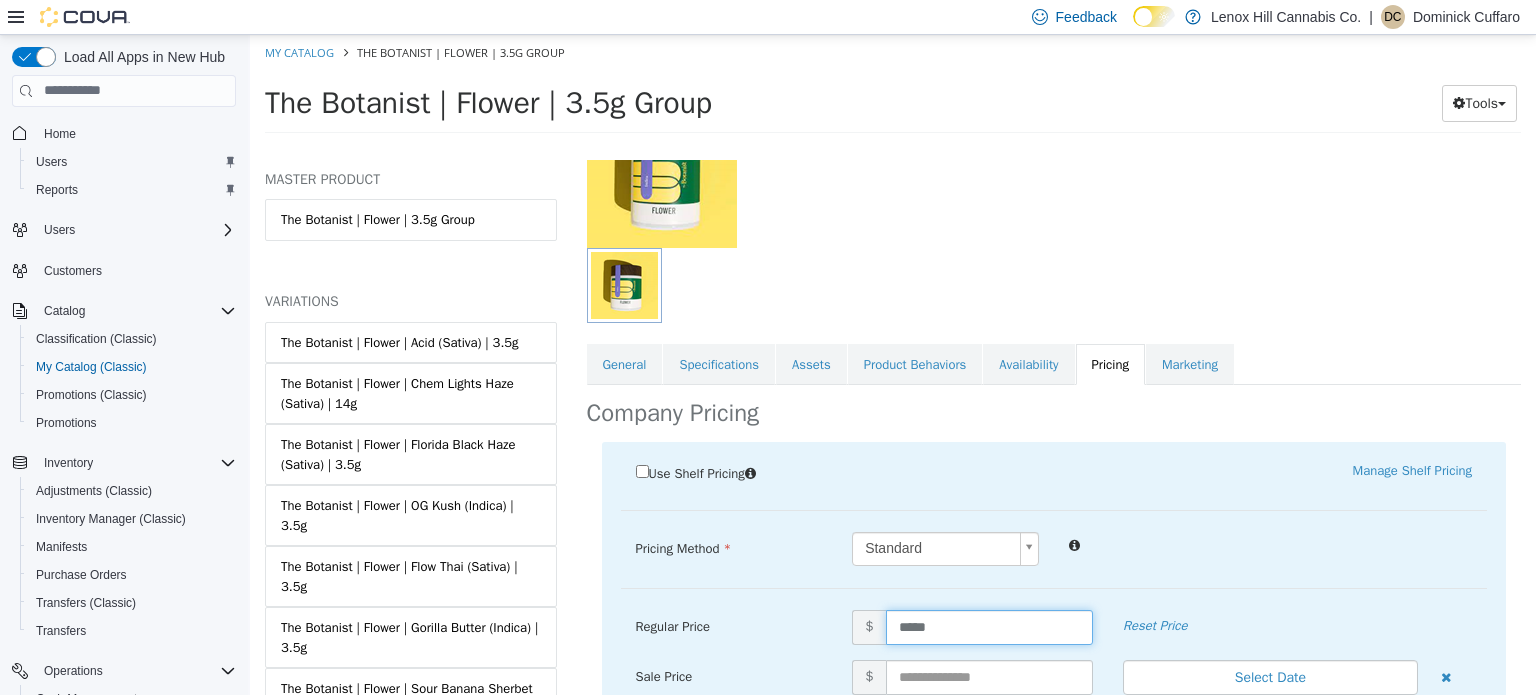 scroll, scrollTop: 403, scrollLeft: 0, axis: vertical 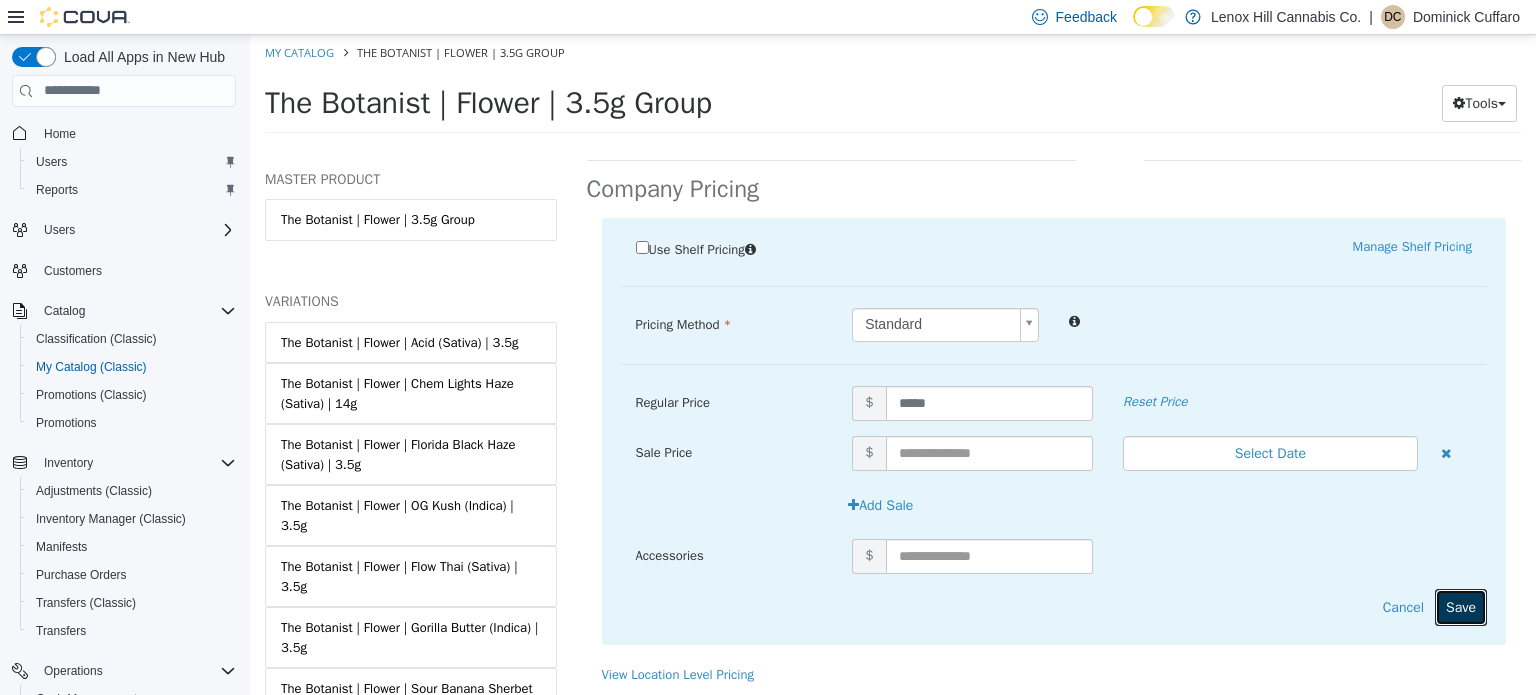 click on "Save" at bounding box center (1461, 606) 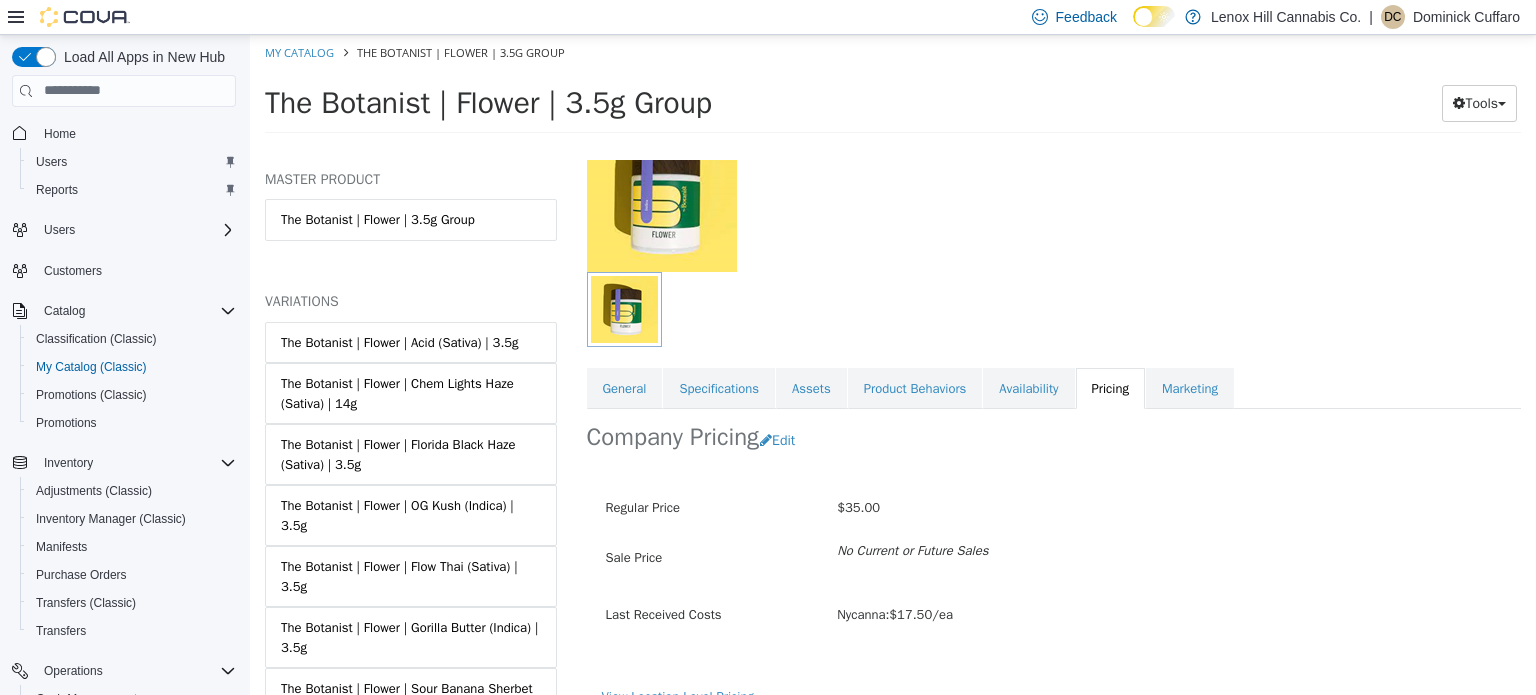 scroll, scrollTop: 160, scrollLeft: 0, axis: vertical 